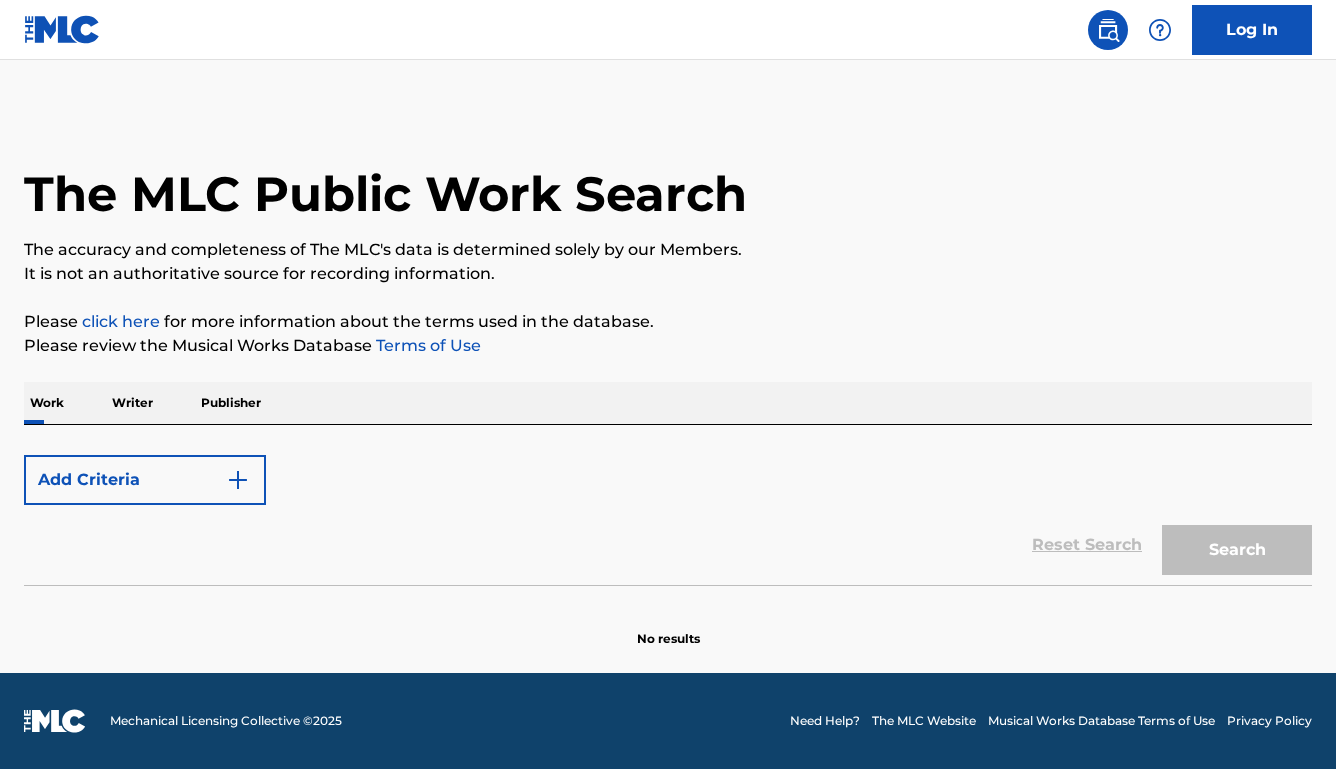 scroll, scrollTop: 0, scrollLeft: 0, axis: both 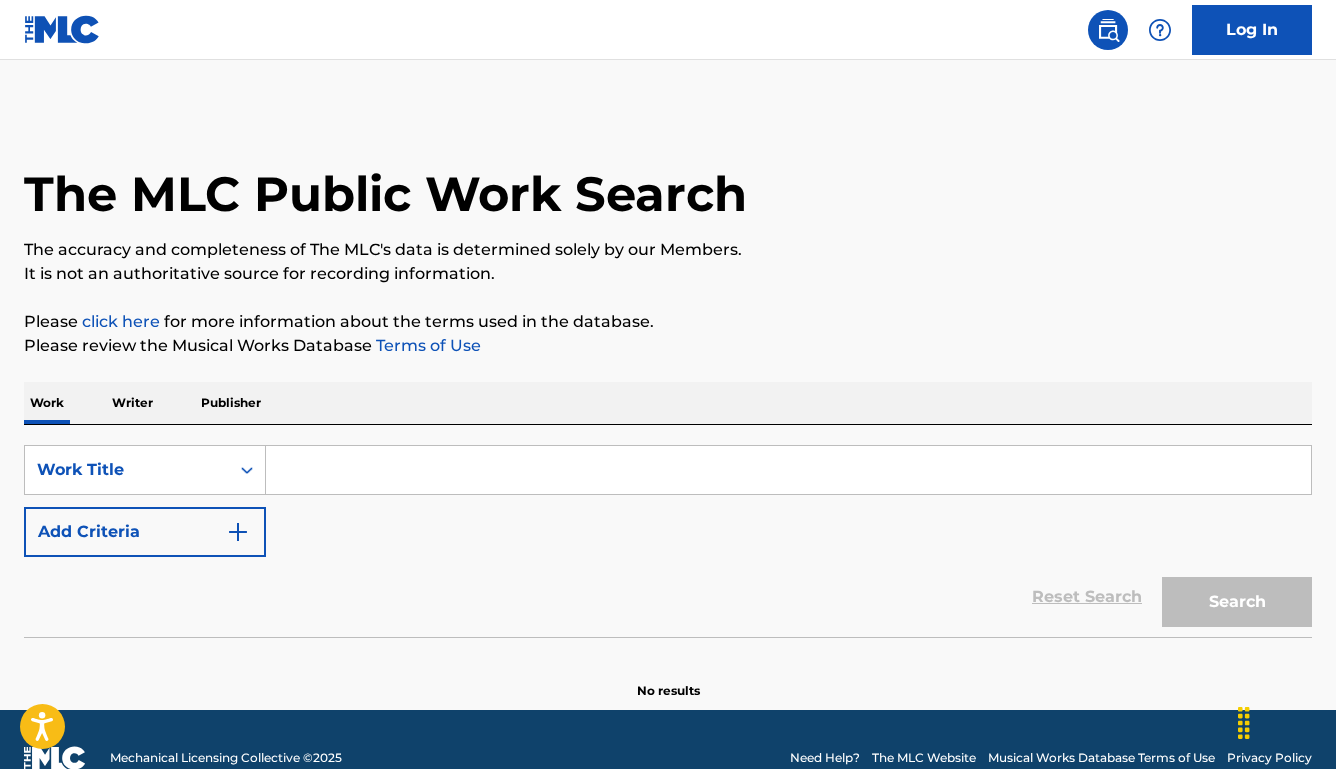 click at bounding box center [788, 470] 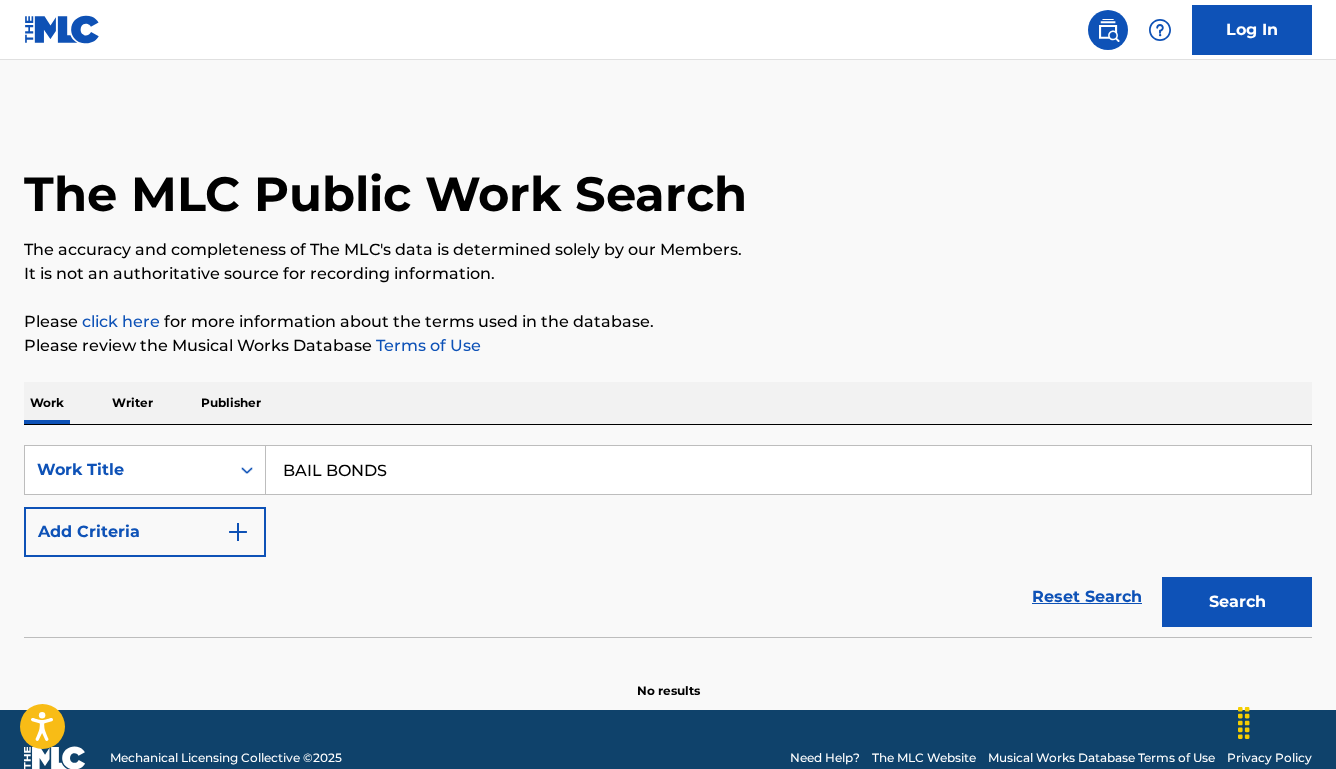 scroll, scrollTop: 0, scrollLeft: 0, axis: both 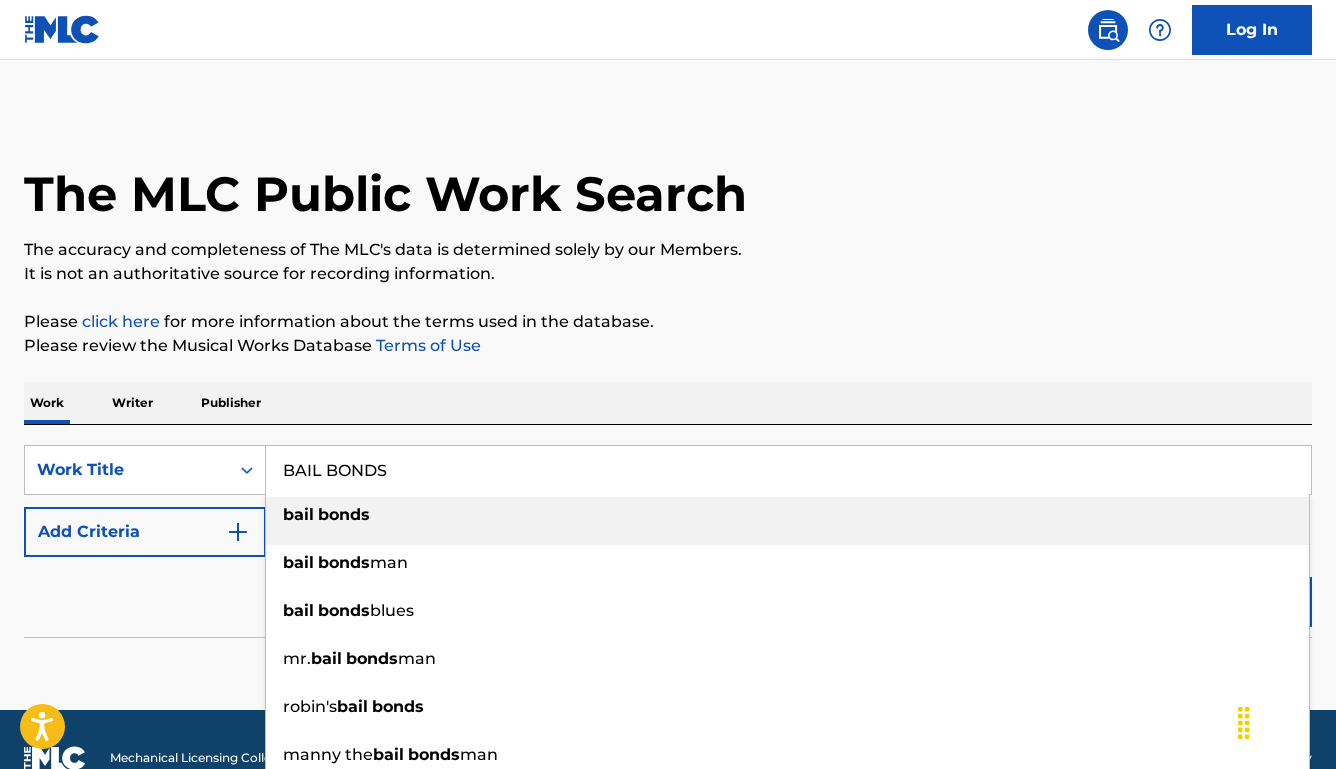 type on "BAIL BONDS" 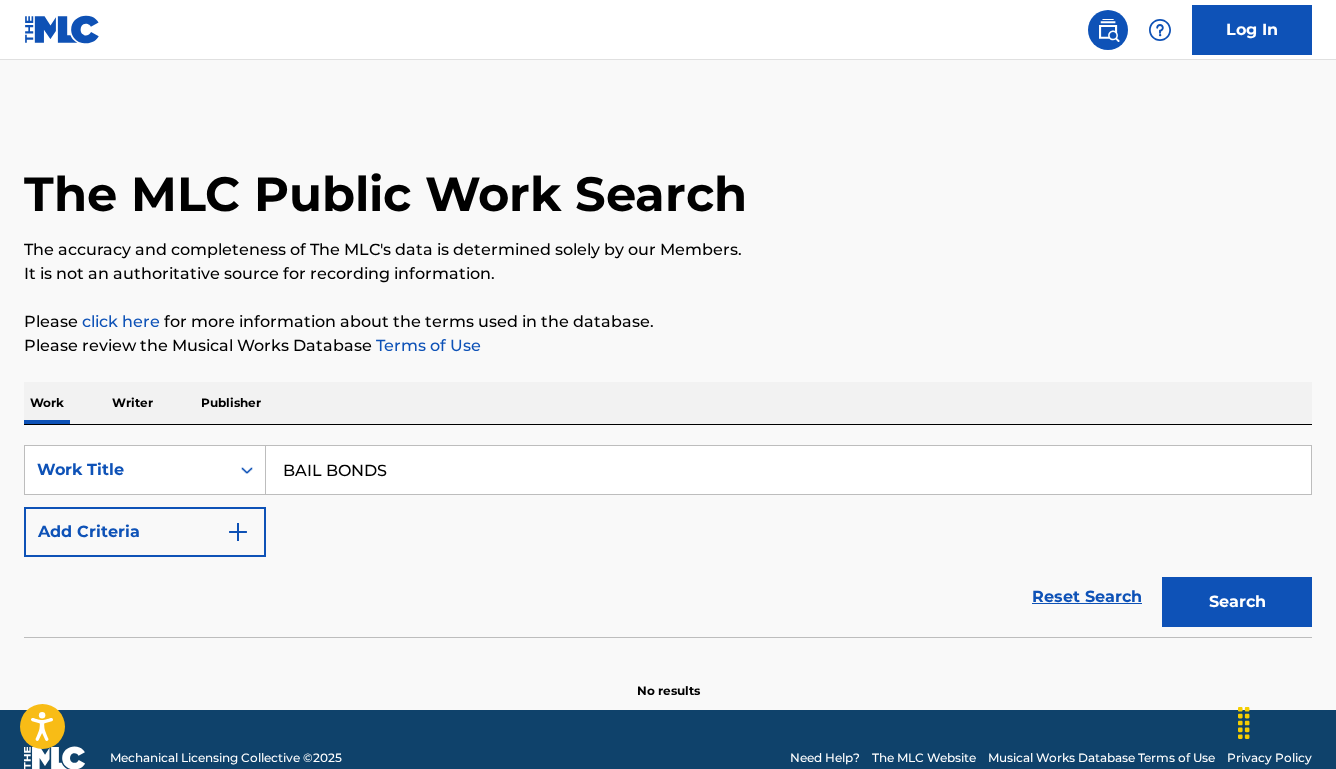 click on "Add Criteria" at bounding box center [145, 532] 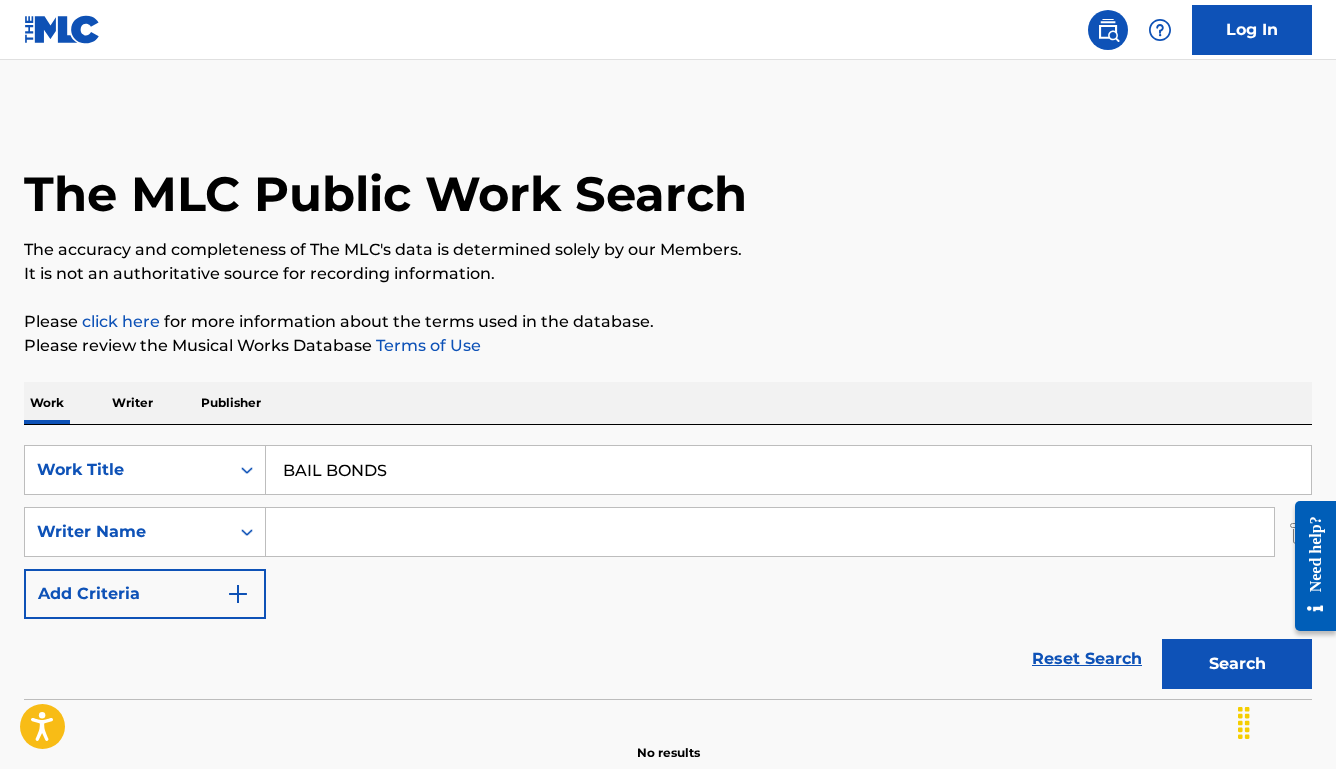 click at bounding box center [770, 532] 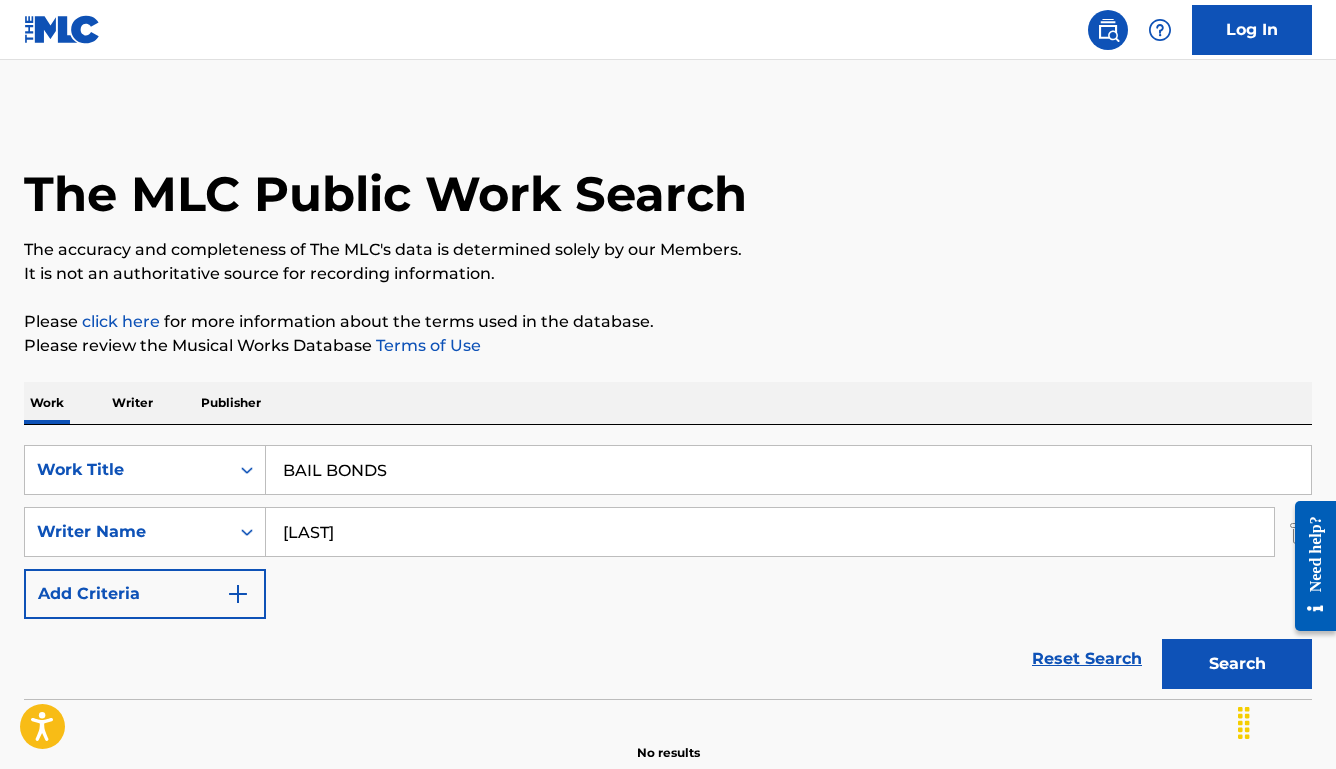 type on "[LAST]" 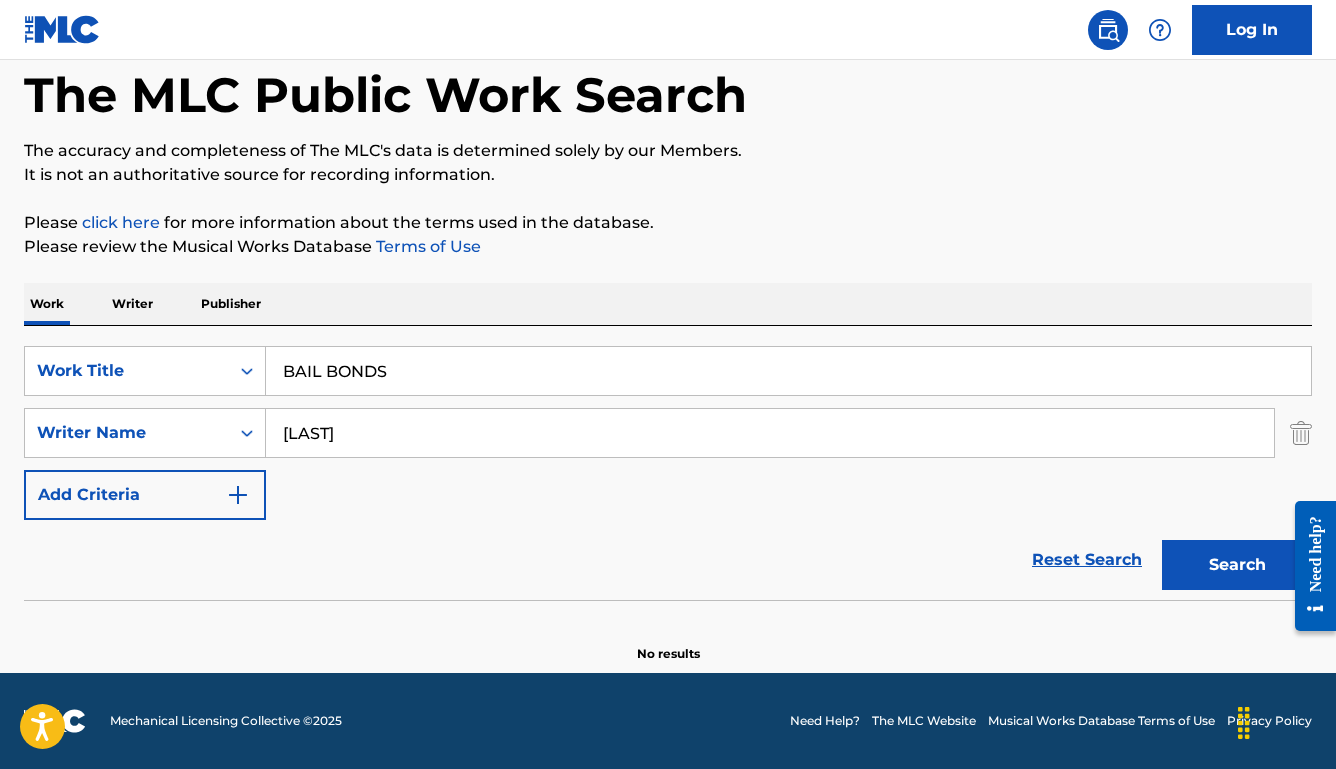 click on "BAIL BONDS" at bounding box center [788, 371] 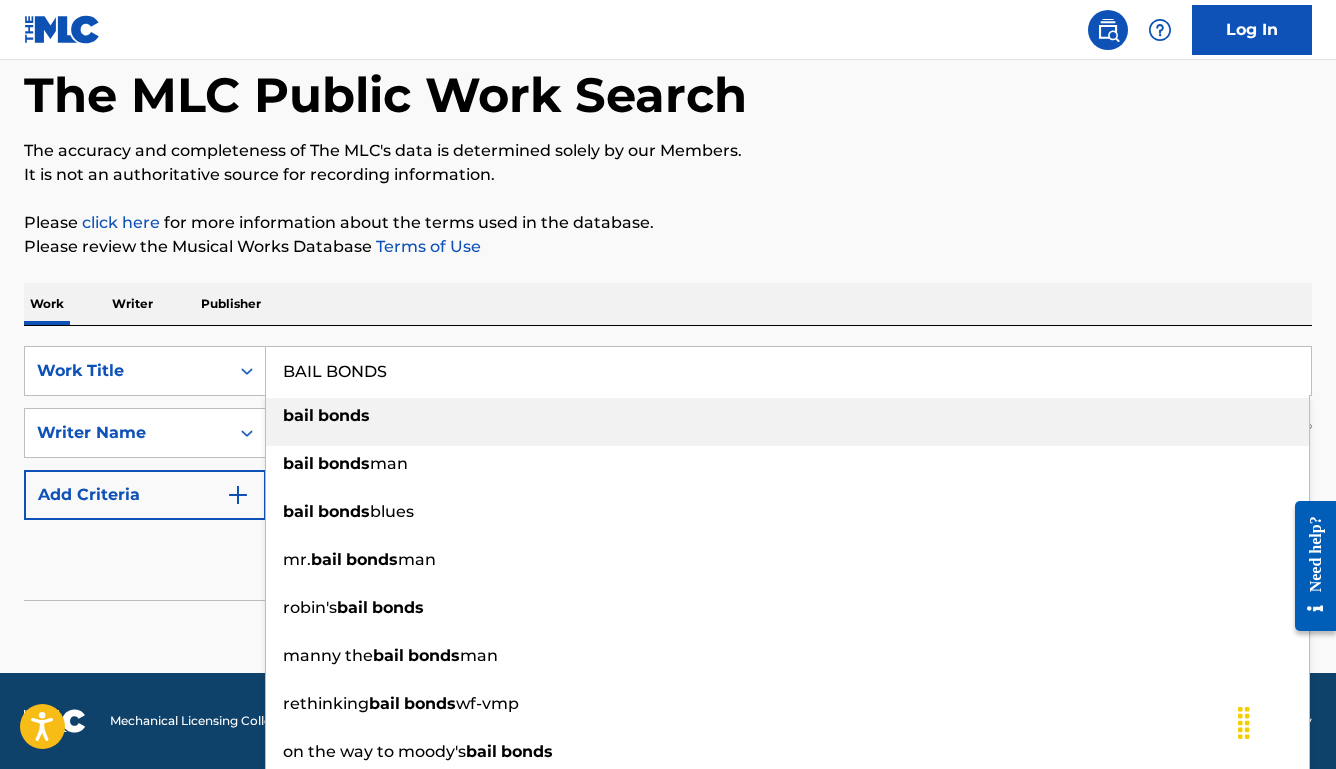 click on "BAIL BONDS" at bounding box center [788, 371] 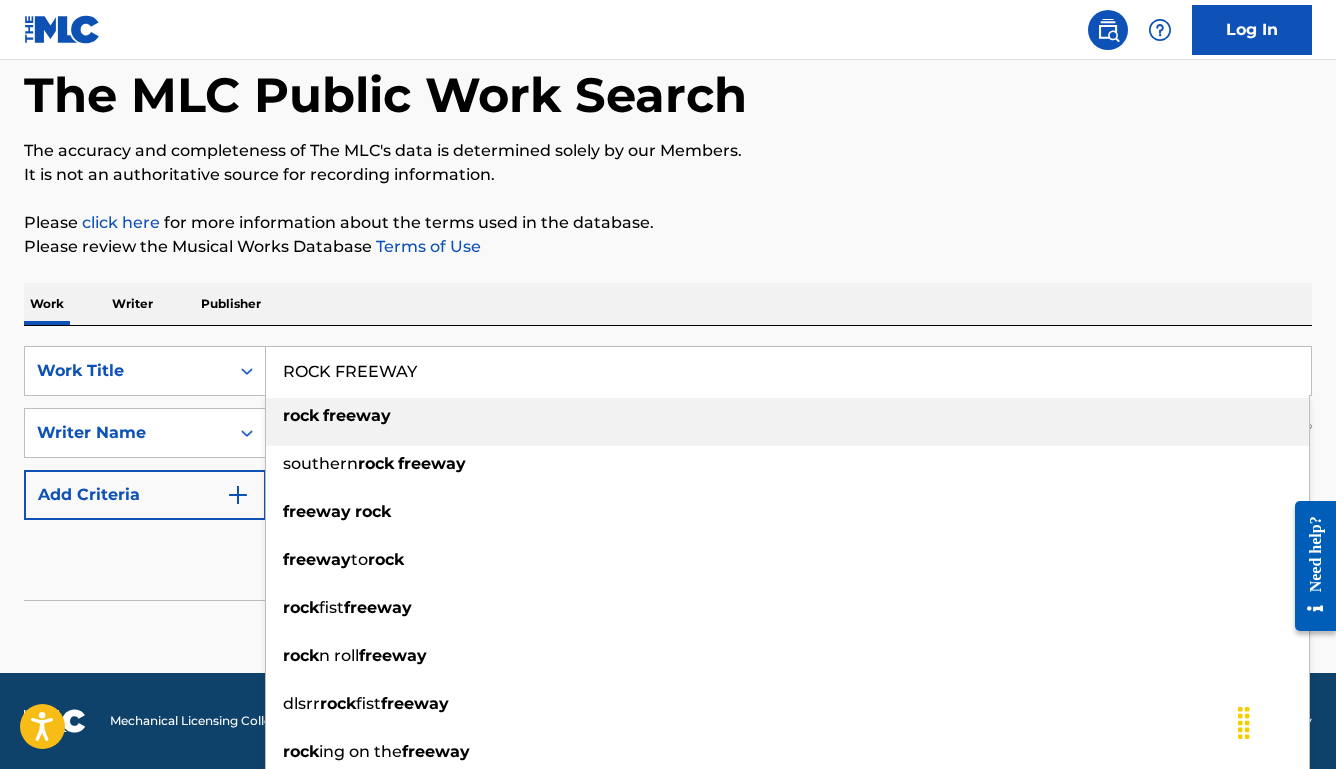 type on "ROCK FREEWAY" 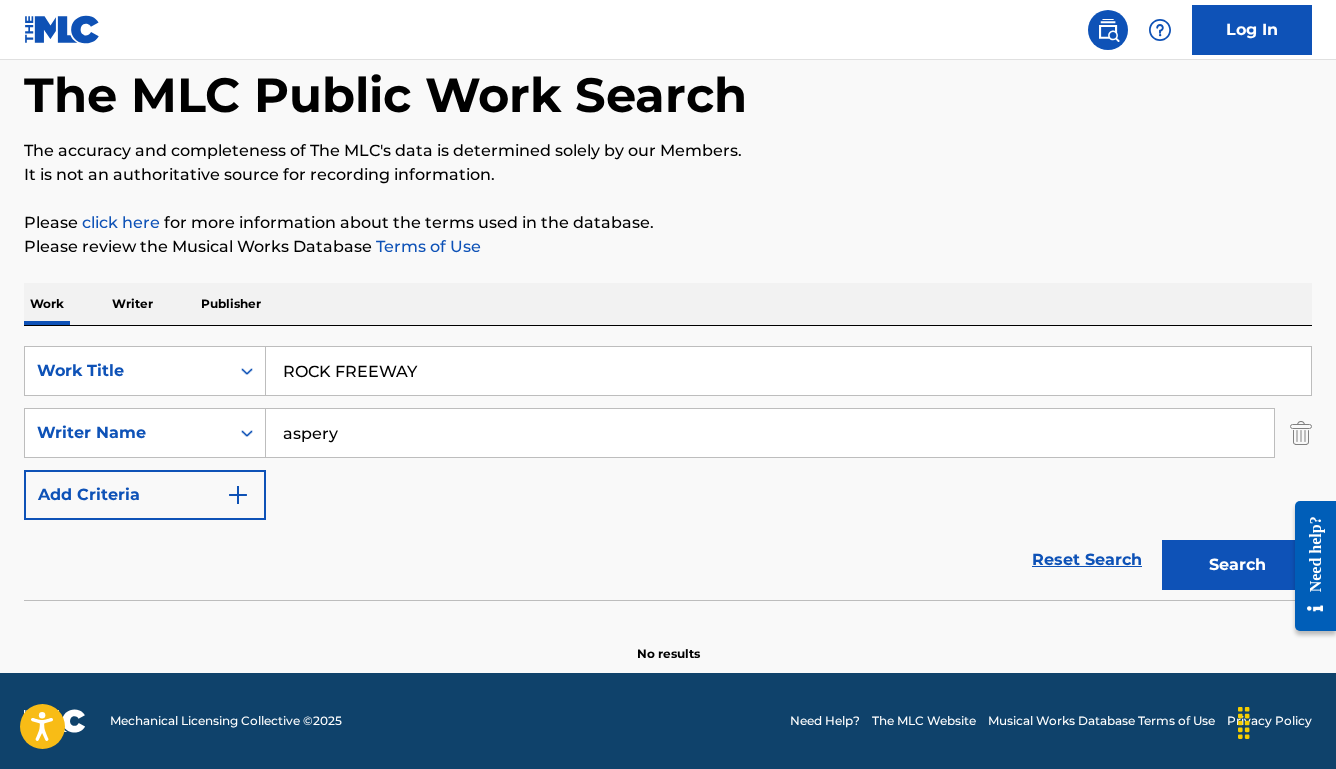 type on "aspery" 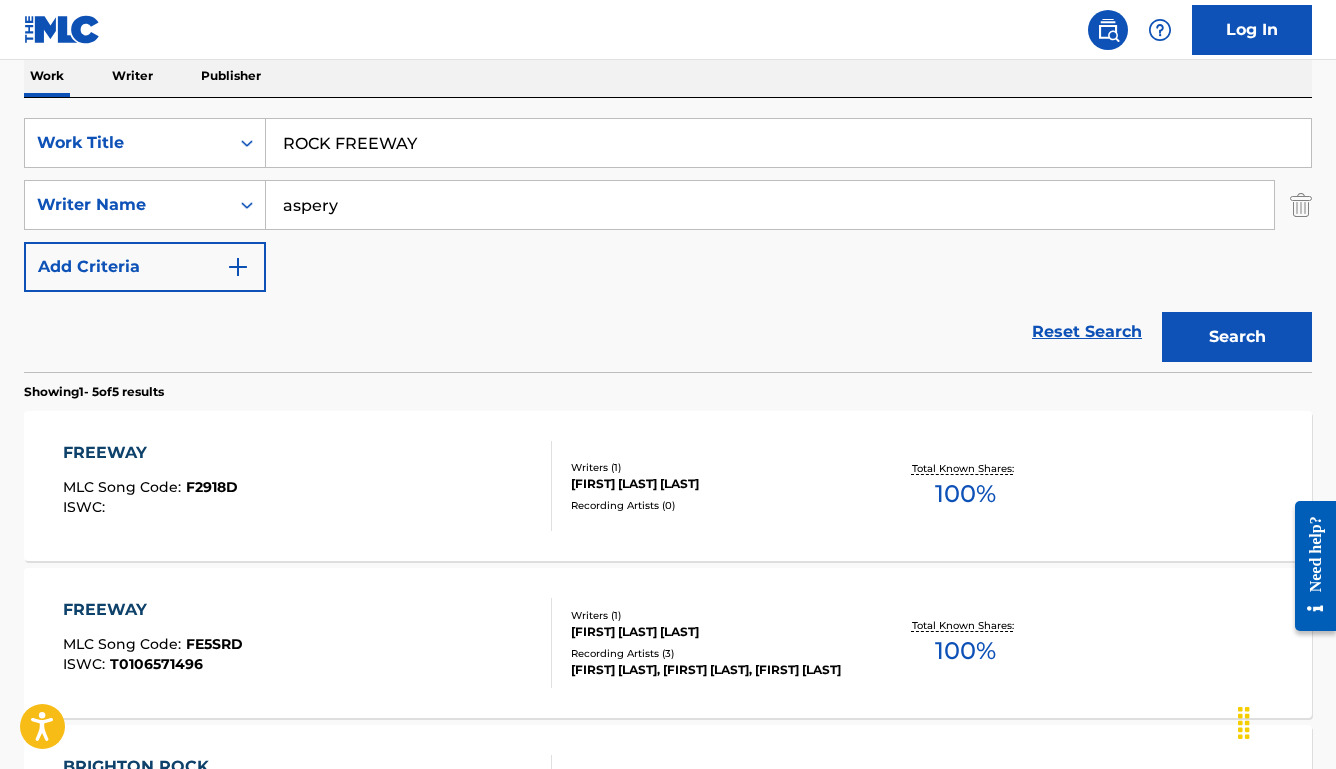 scroll, scrollTop: 432, scrollLeft: 0, axis: vertical 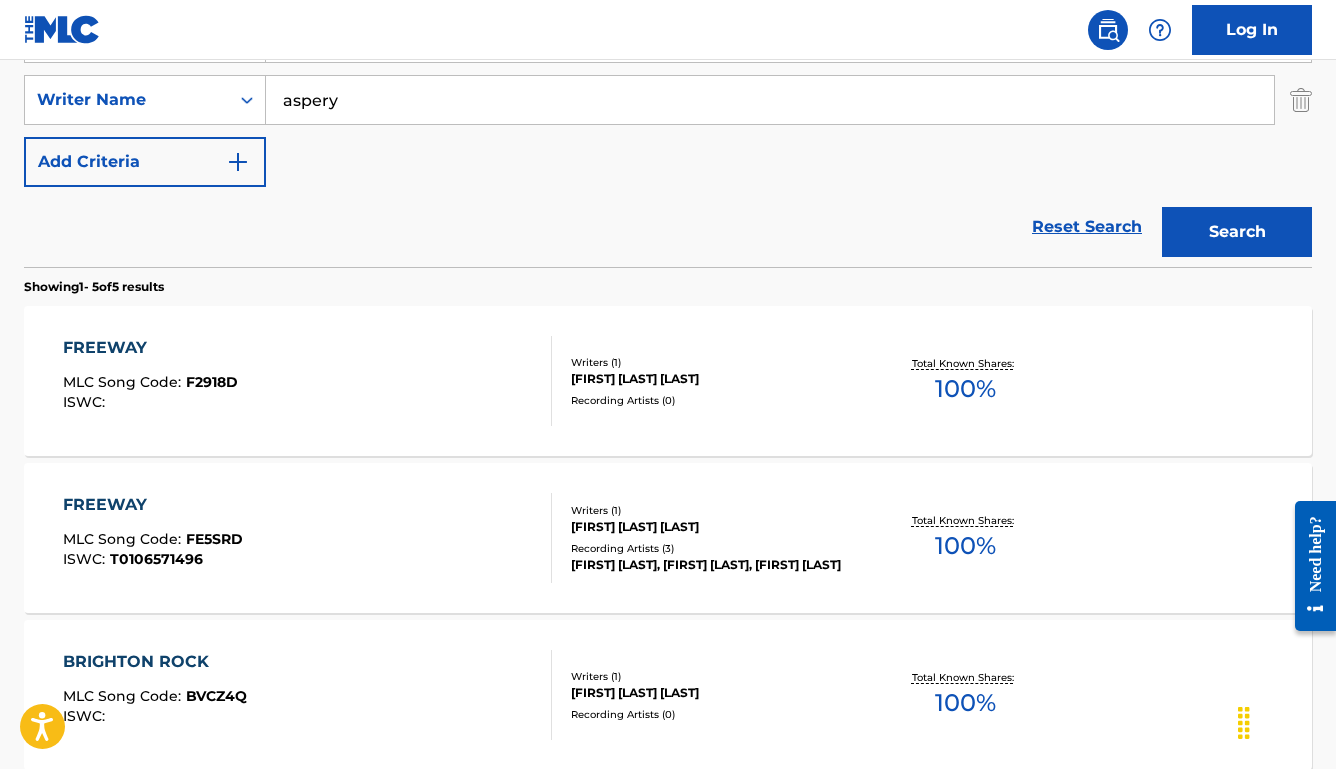 click on "FREEWAY MLC Song Code : F2918D ISWC :" at bounding box center [307, 381] 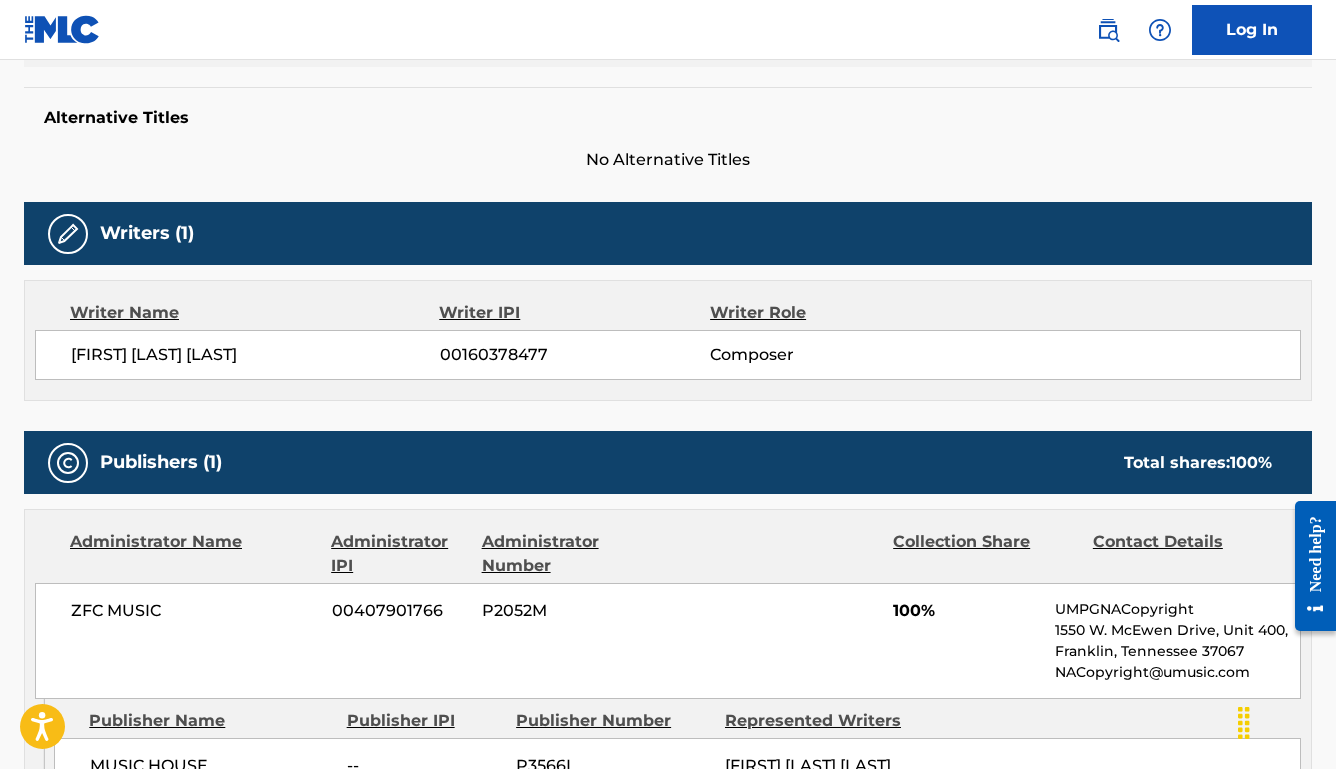 scroll, scrollTop: 0, scrollLeft: 0, axis: both 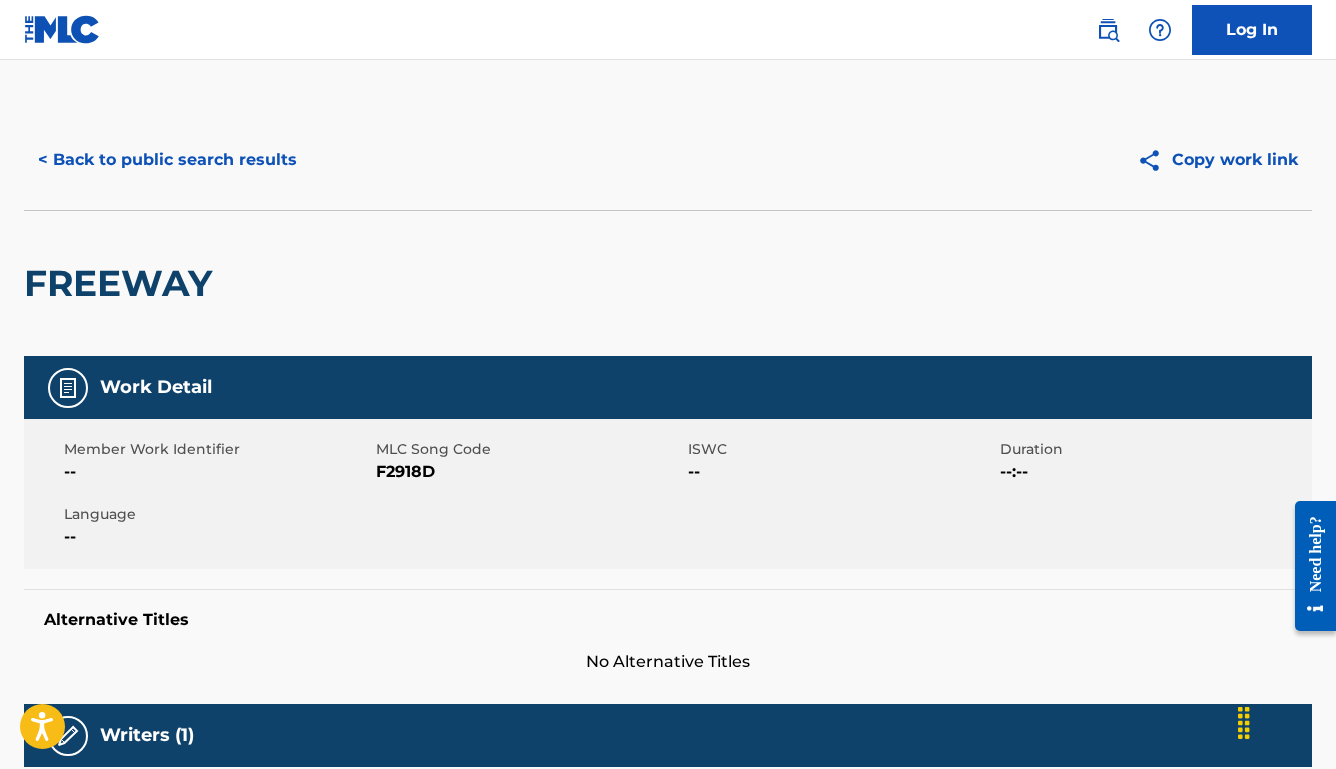 click on "< Back to public search results" at bounding box center (167, 160) 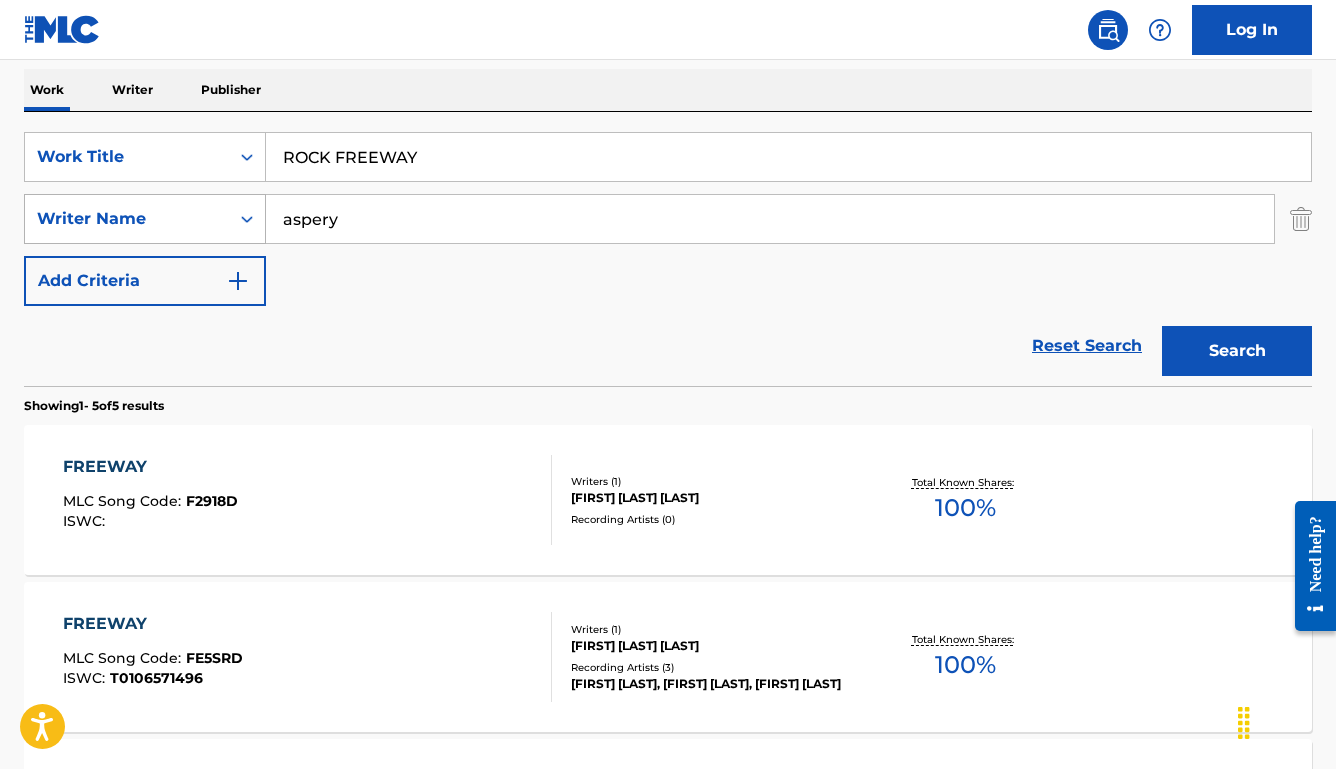 scroll, scrollTop: 273, scrollLeft: 0, axis: vertical 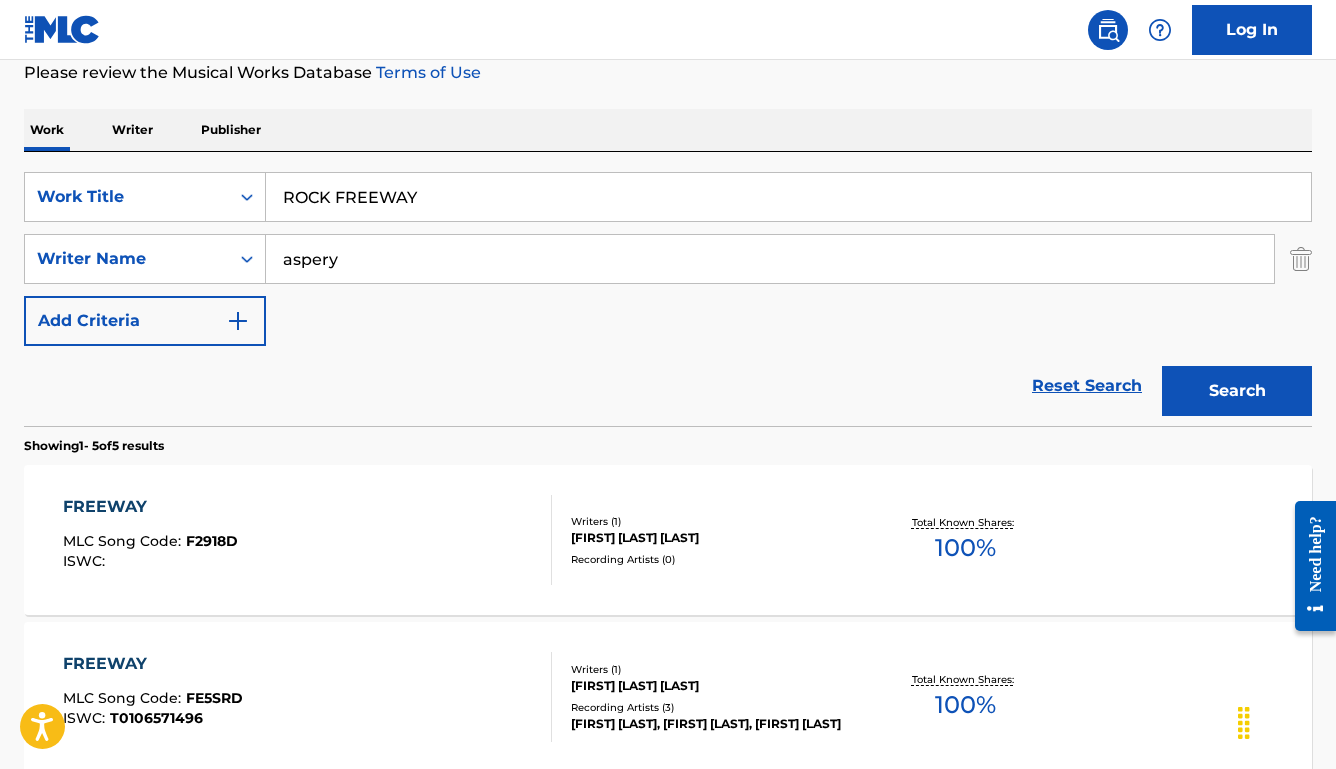 click on "Writer" at bounding box center [132, 130] 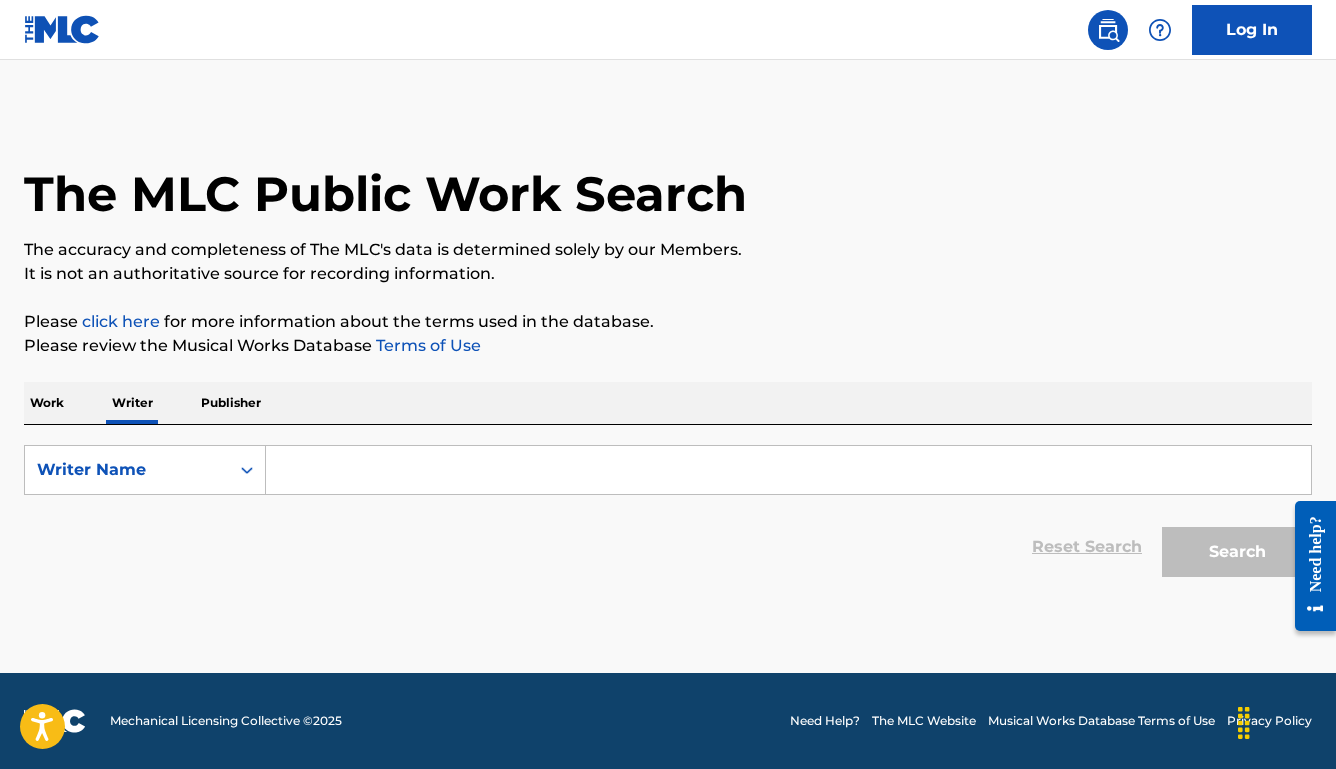 click at bounding box center [788, 470] 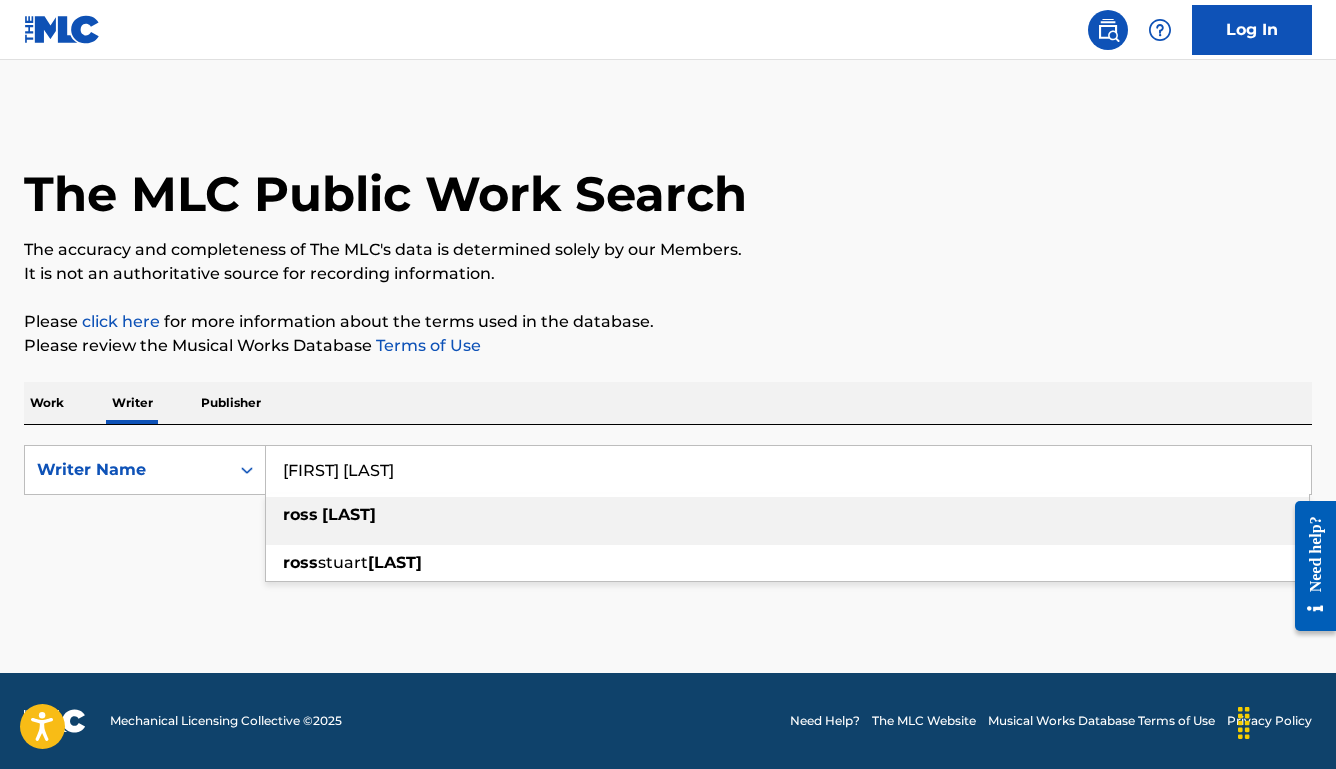 type on "[FIRST] [LAST]" 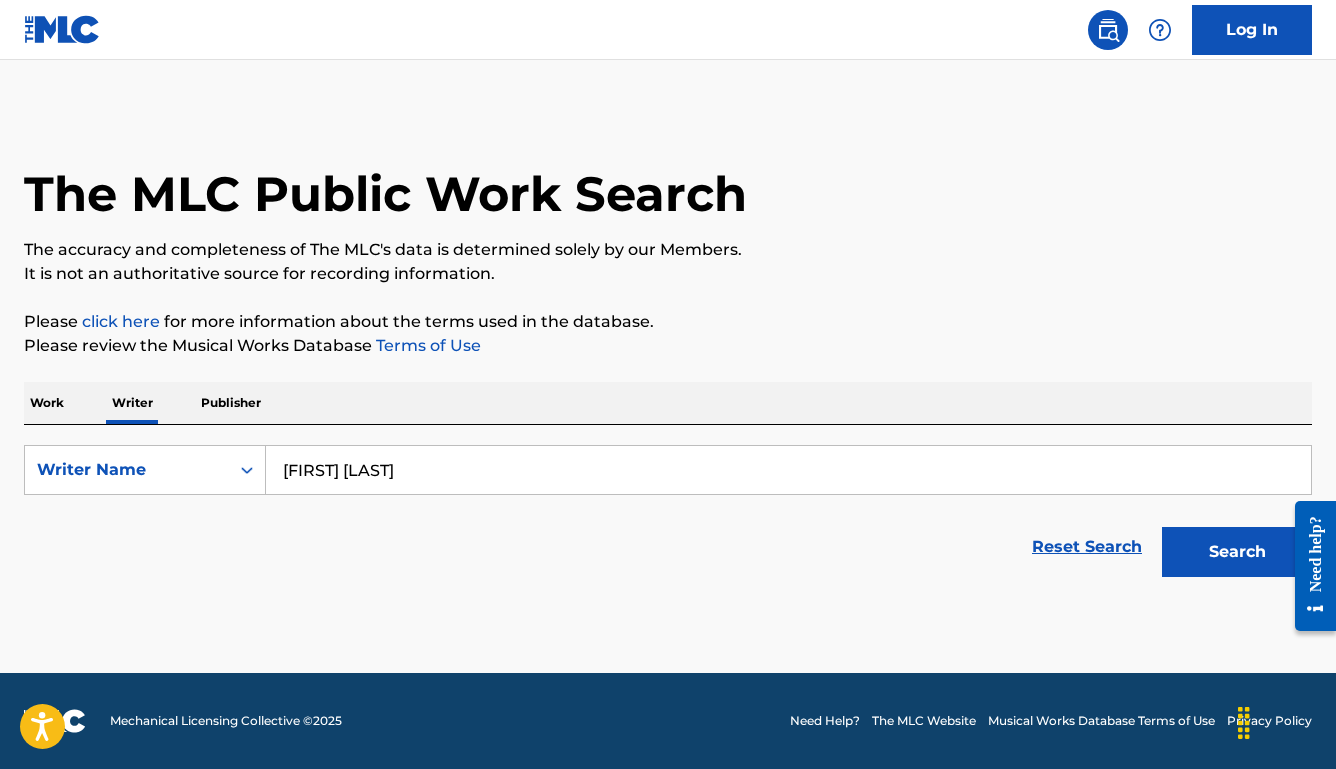 click on "Search" at bounding box center (1237, 552) 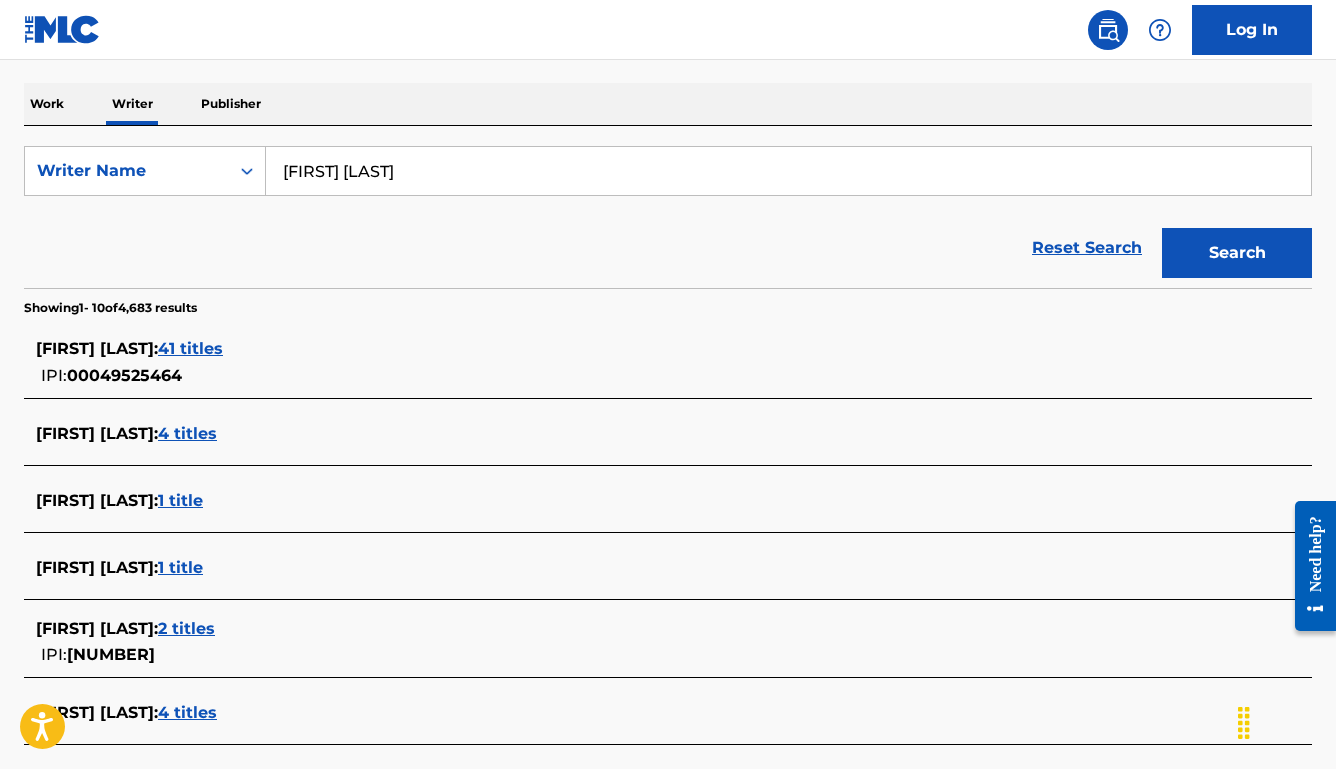 scroll, scrollTop: 327, scrollLeft: 0, axis: vertical 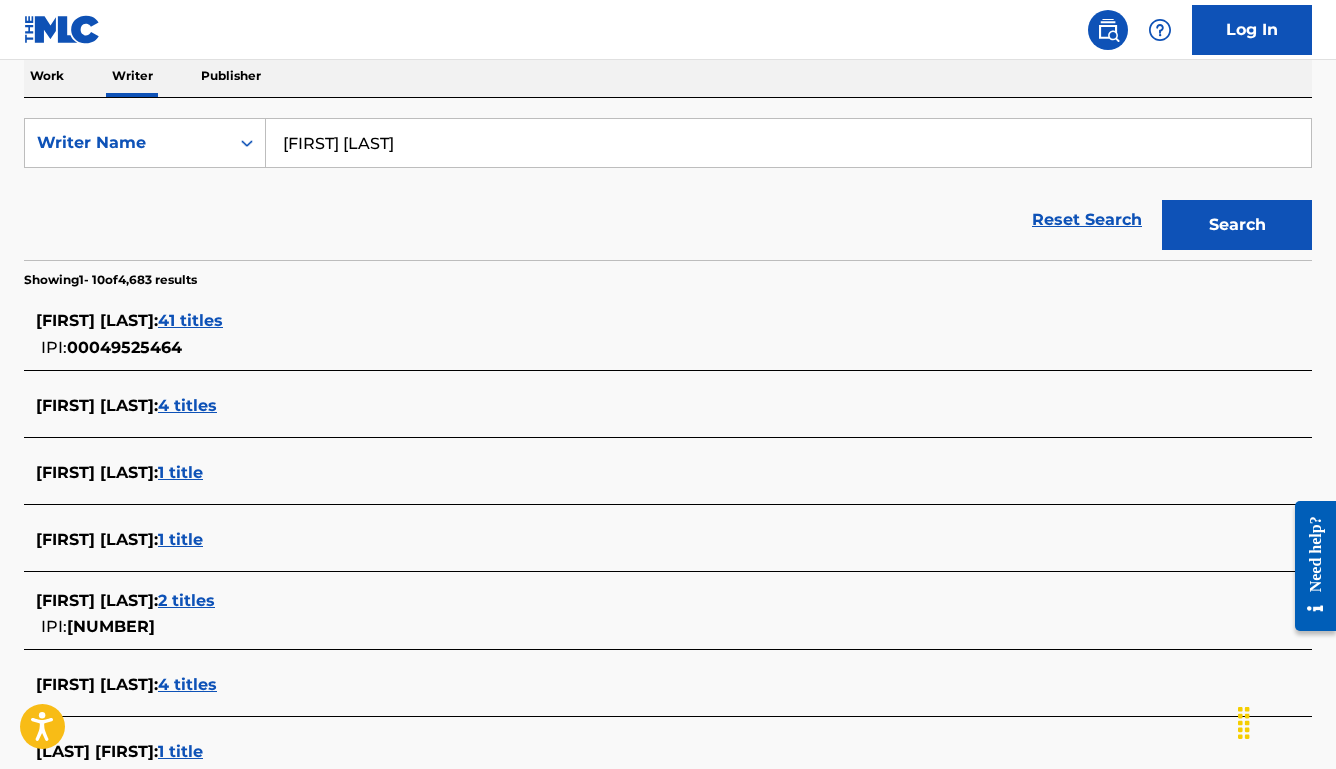 click on "41 titles" at bounding box center (190, 320) 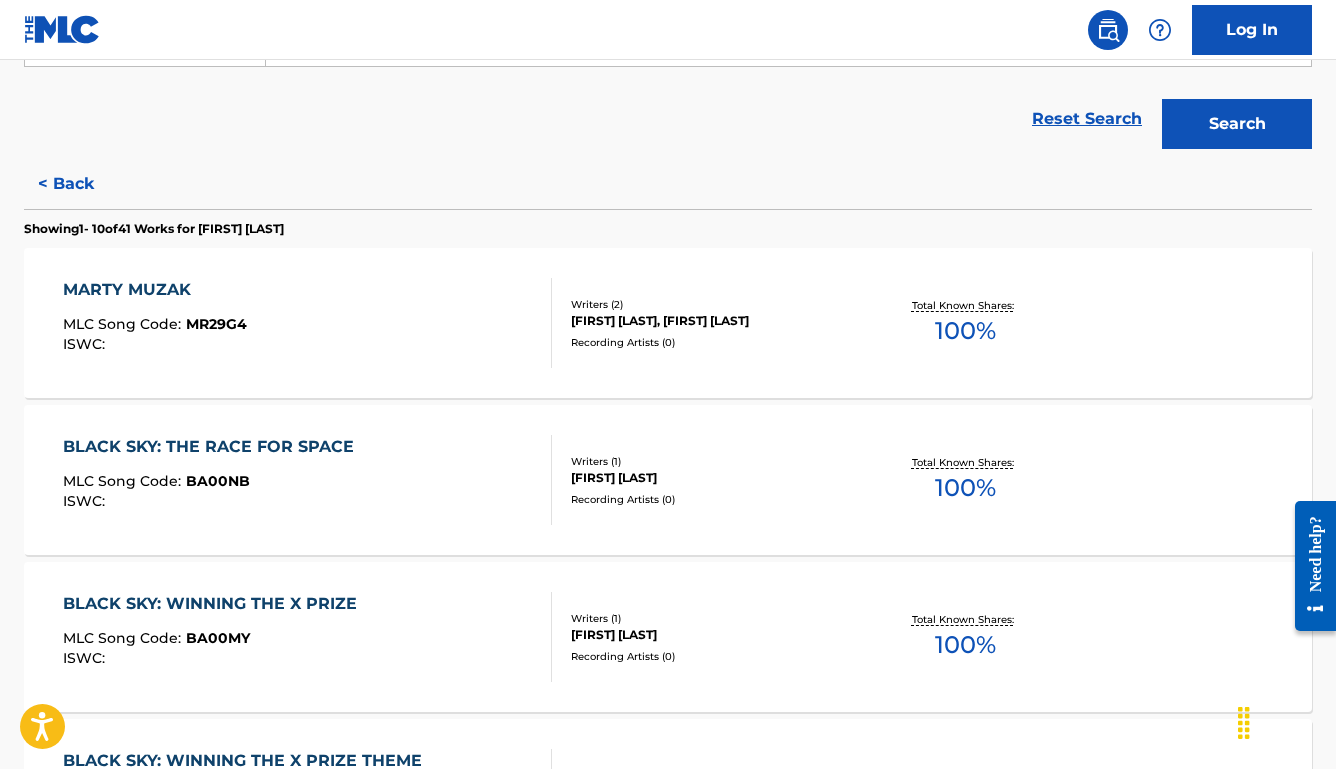 scroll, scrollTop: 436, scrollLeft: 0, axis: vertical 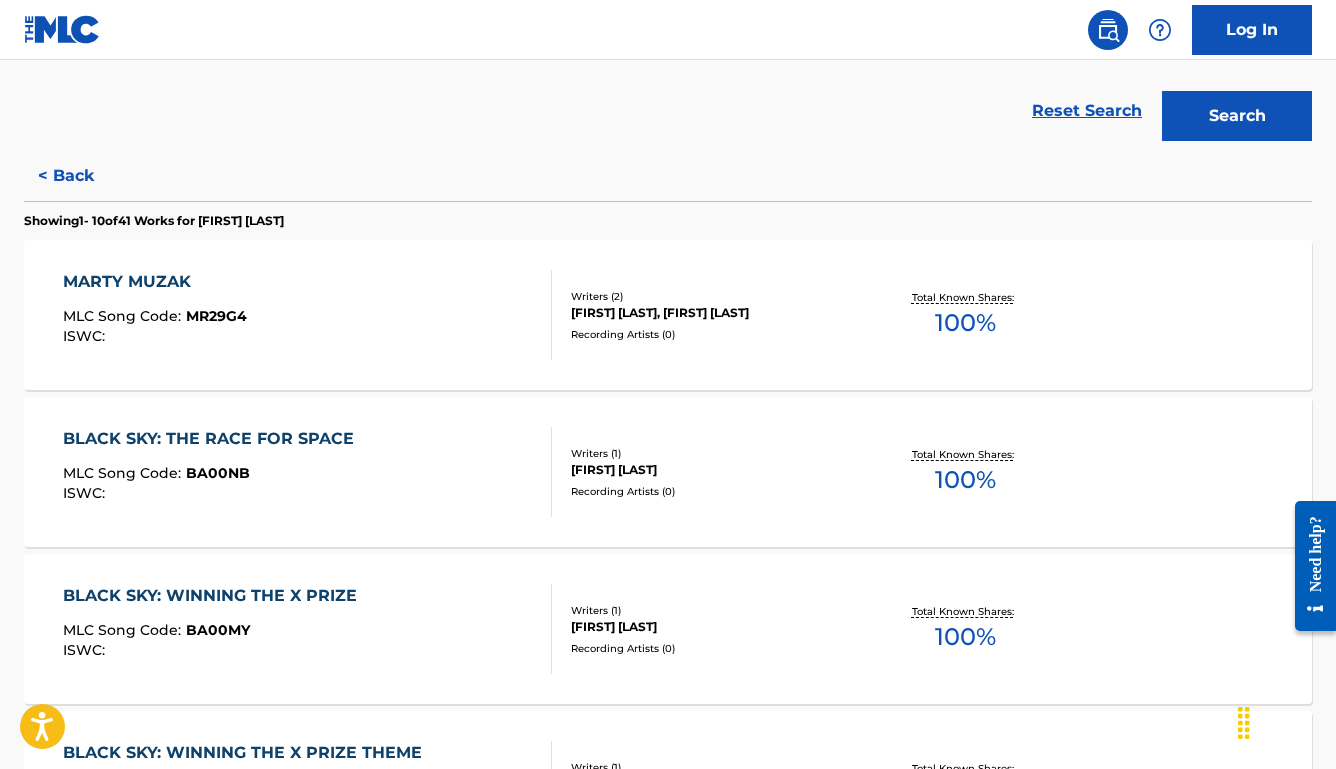 click on "BLACK SKY: THE RACE FOR SPACE MLC Song Code : BA00NB ISWC :" at bounding box center [307, 472] 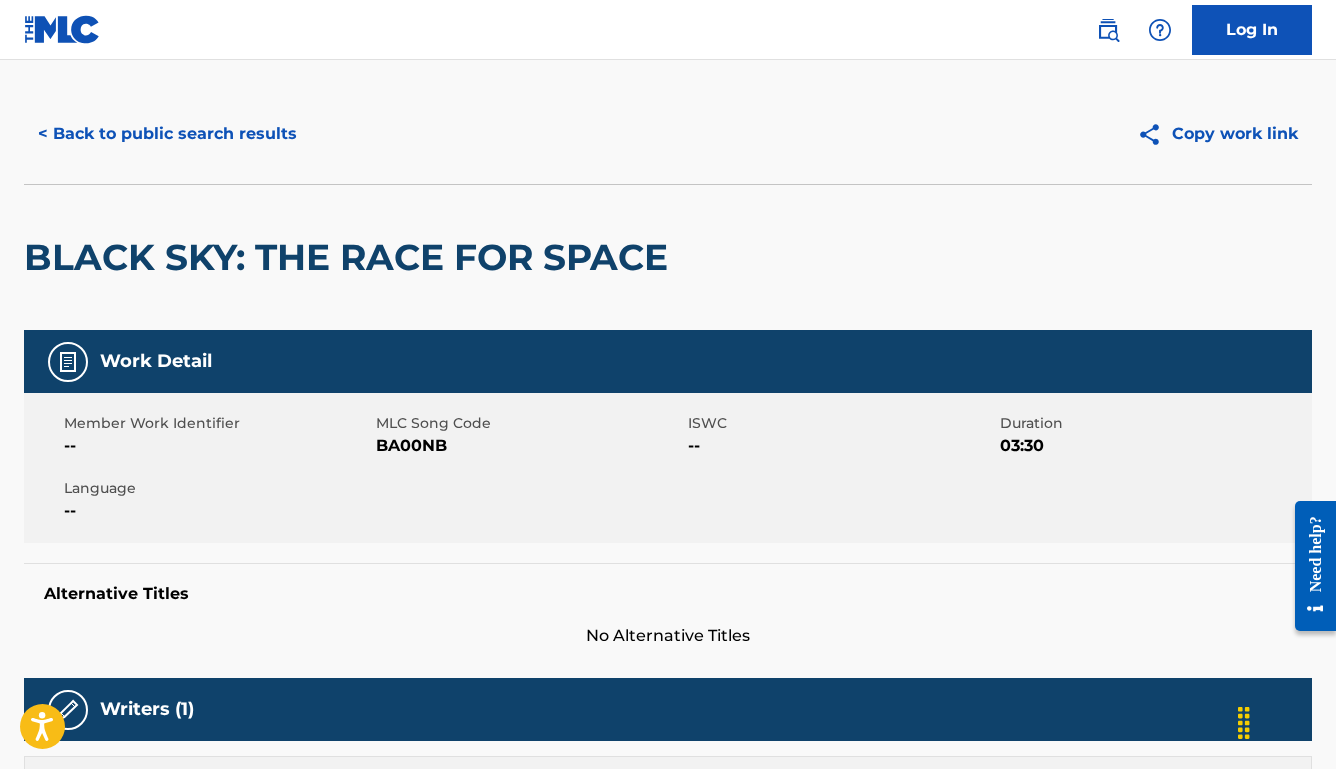 scroll, scrollTop: 33, scrollLeft: 0, axis: vertical 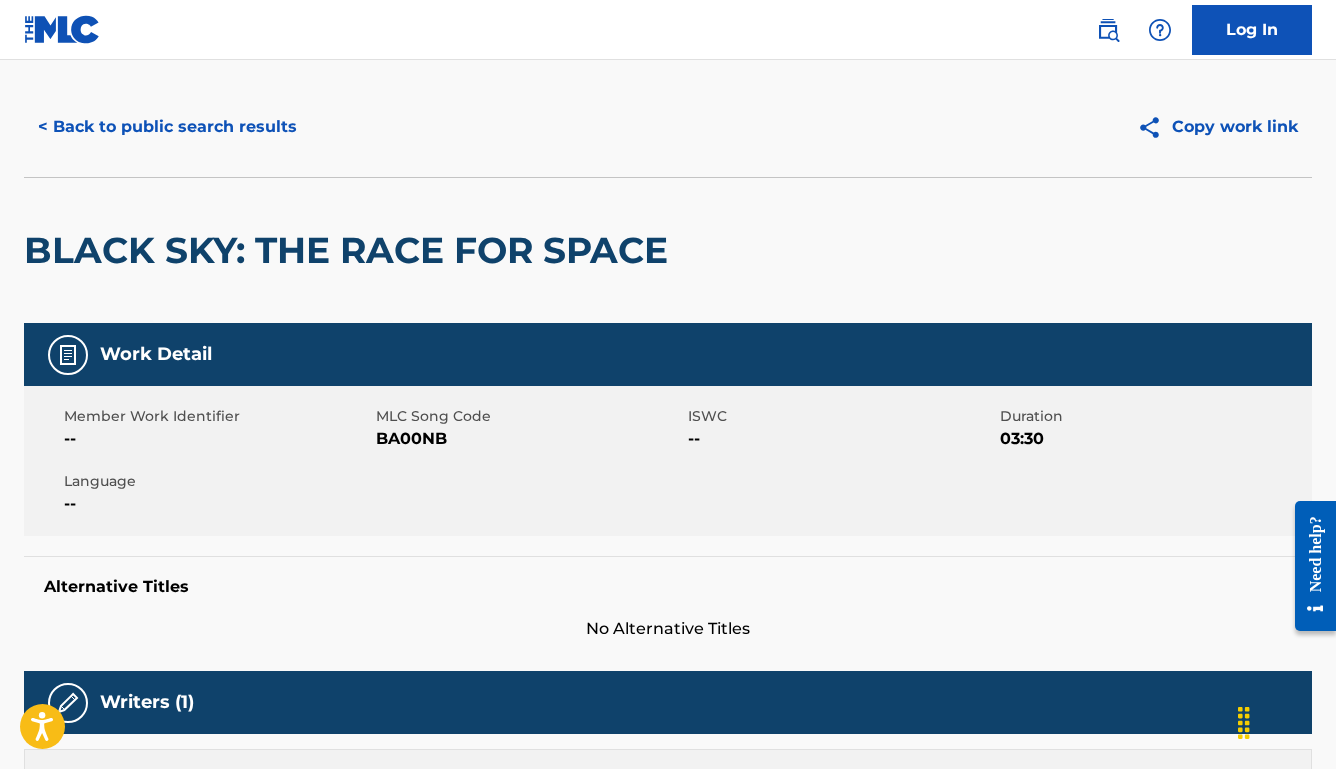 click on "< Back to public search results" at bounding box center [167, 127] 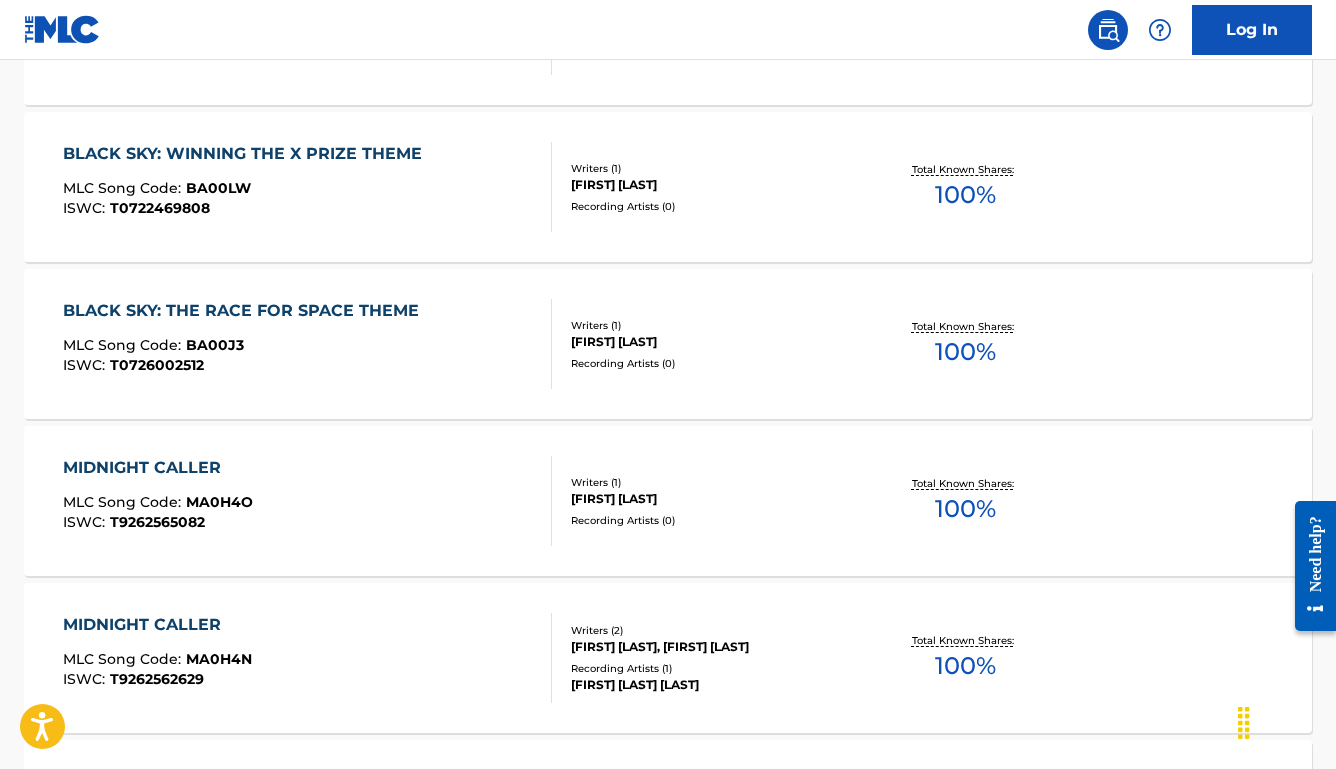 scroll, scrollTop: 1067, scrollLeft: 0, axis: vertical 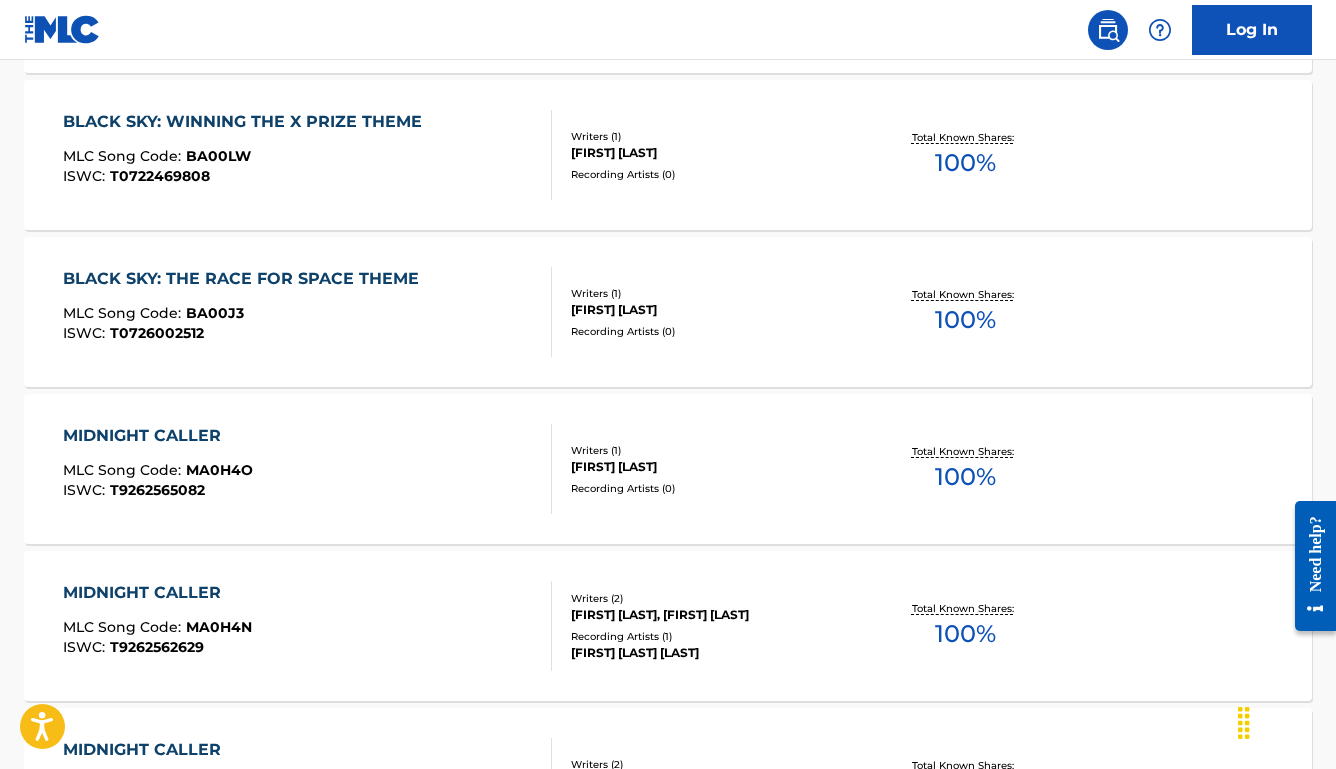 click on "MIDNIGHT CALLER MLC Song Code : MA0H4O ISWC : T9262565082" at bounding box center (307, 469) 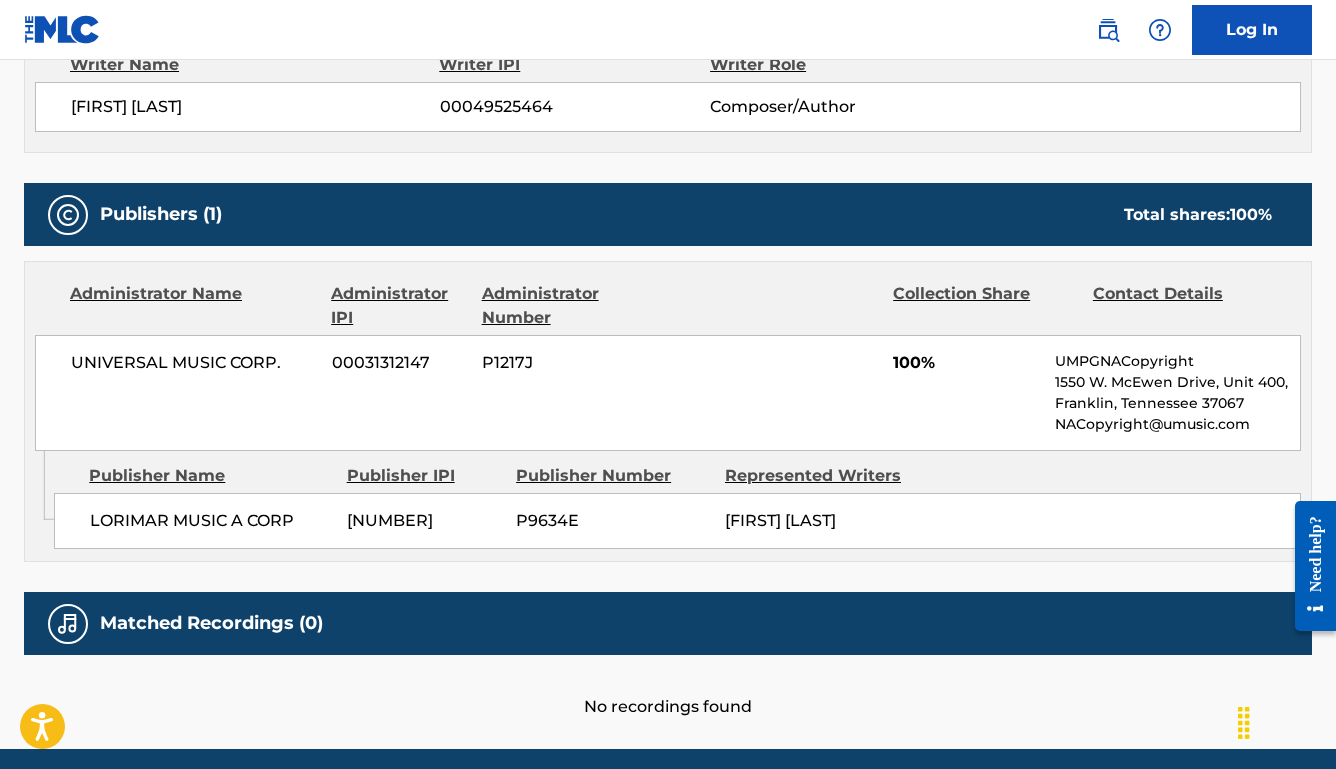 scroll, scrollTop: 0, scrollLeft: 0, axis: both 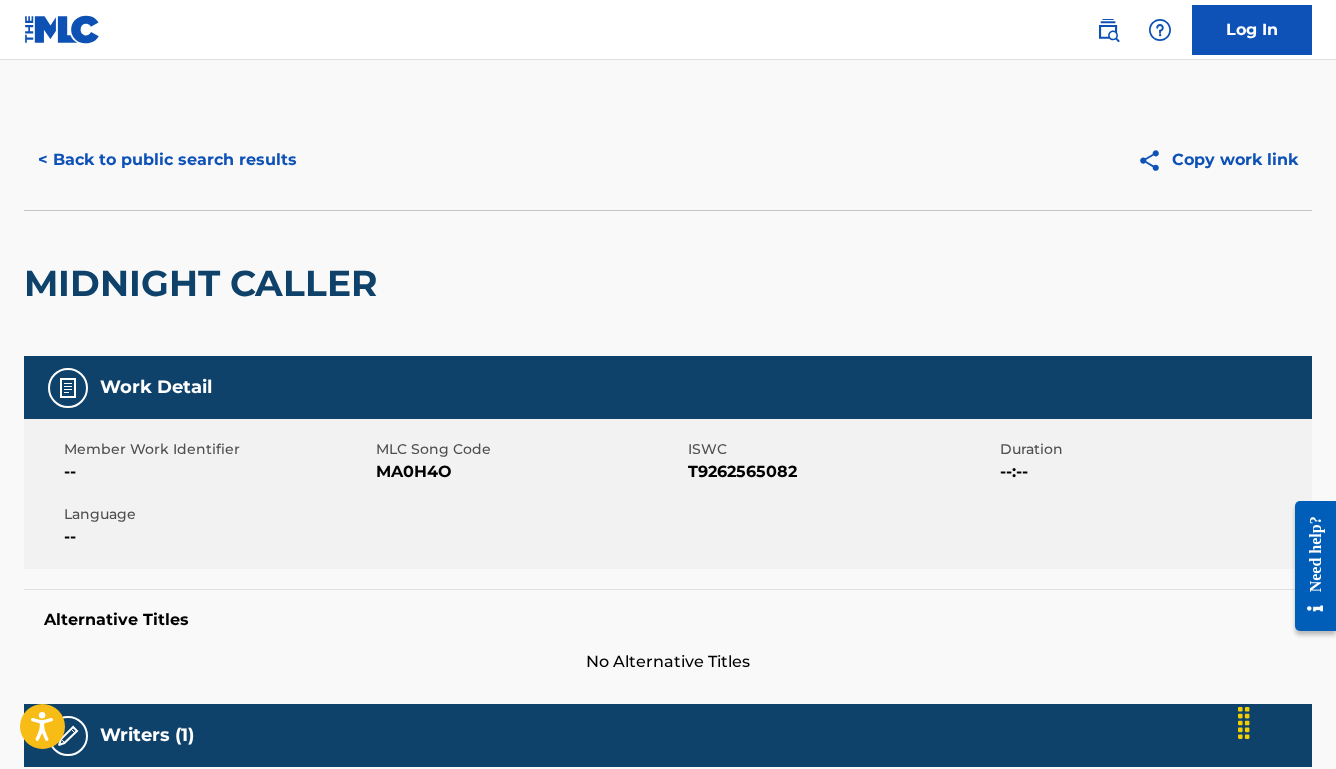 click on "< Back to public search results Copy work link" at bounding box center (668, 160) 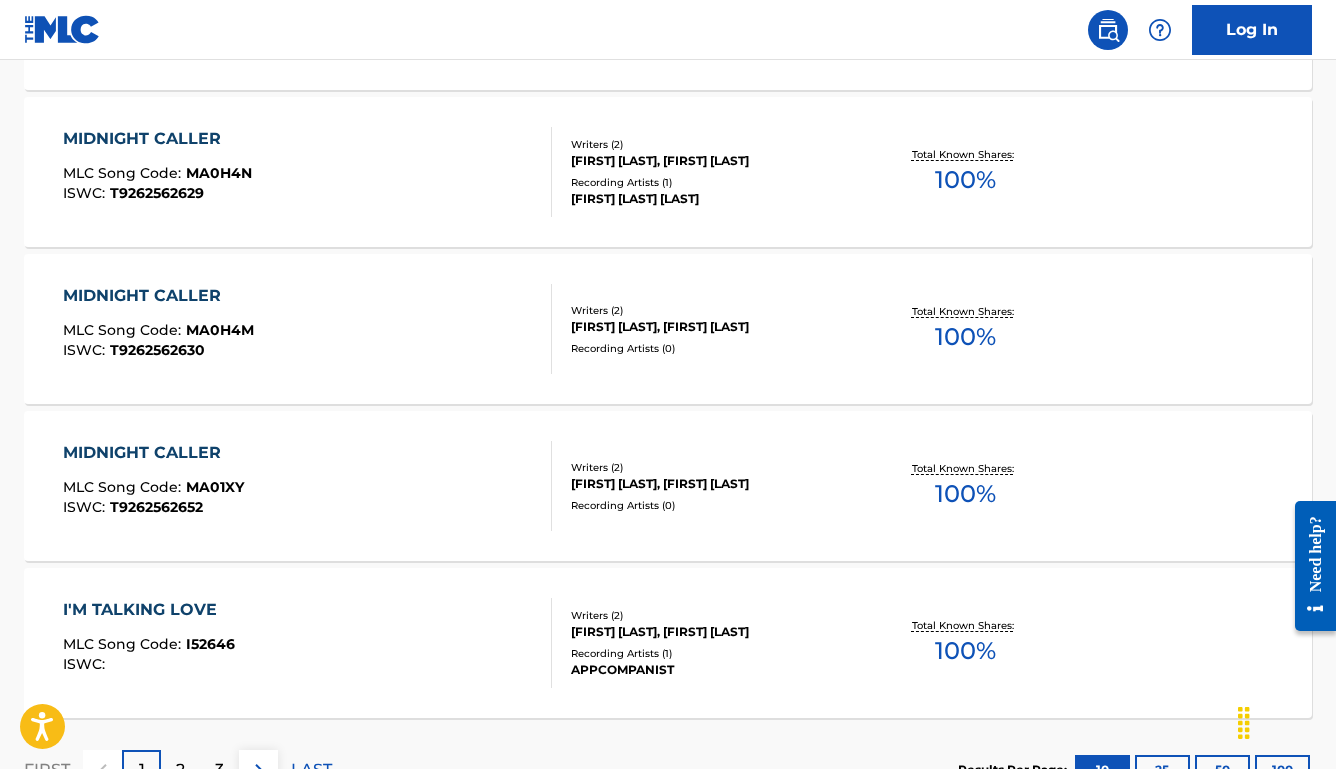scroll, scrollTop: 1679, scrollLeft: 0, axis: vertical 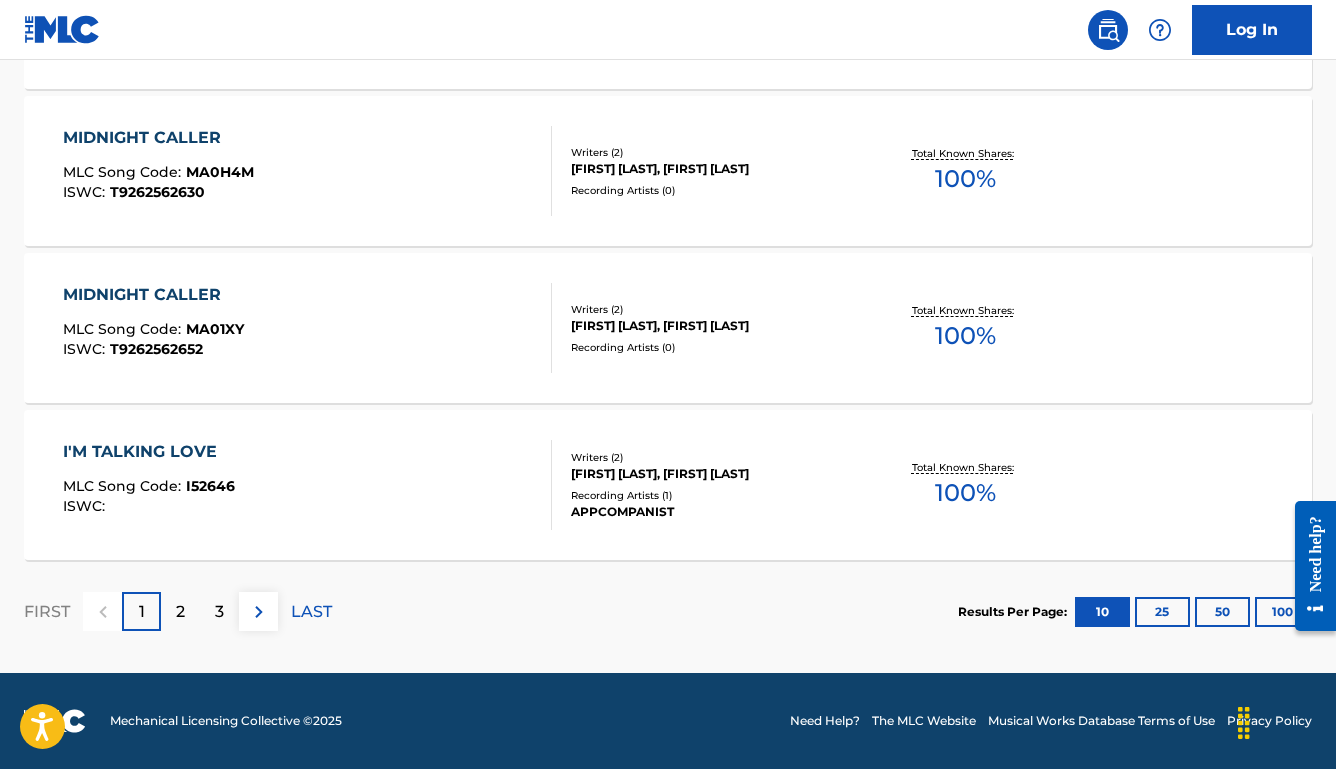 click on "I'M TALKING LOVE MLC Song Code : I52646 ISWC :" at bounding box center [307, 485] 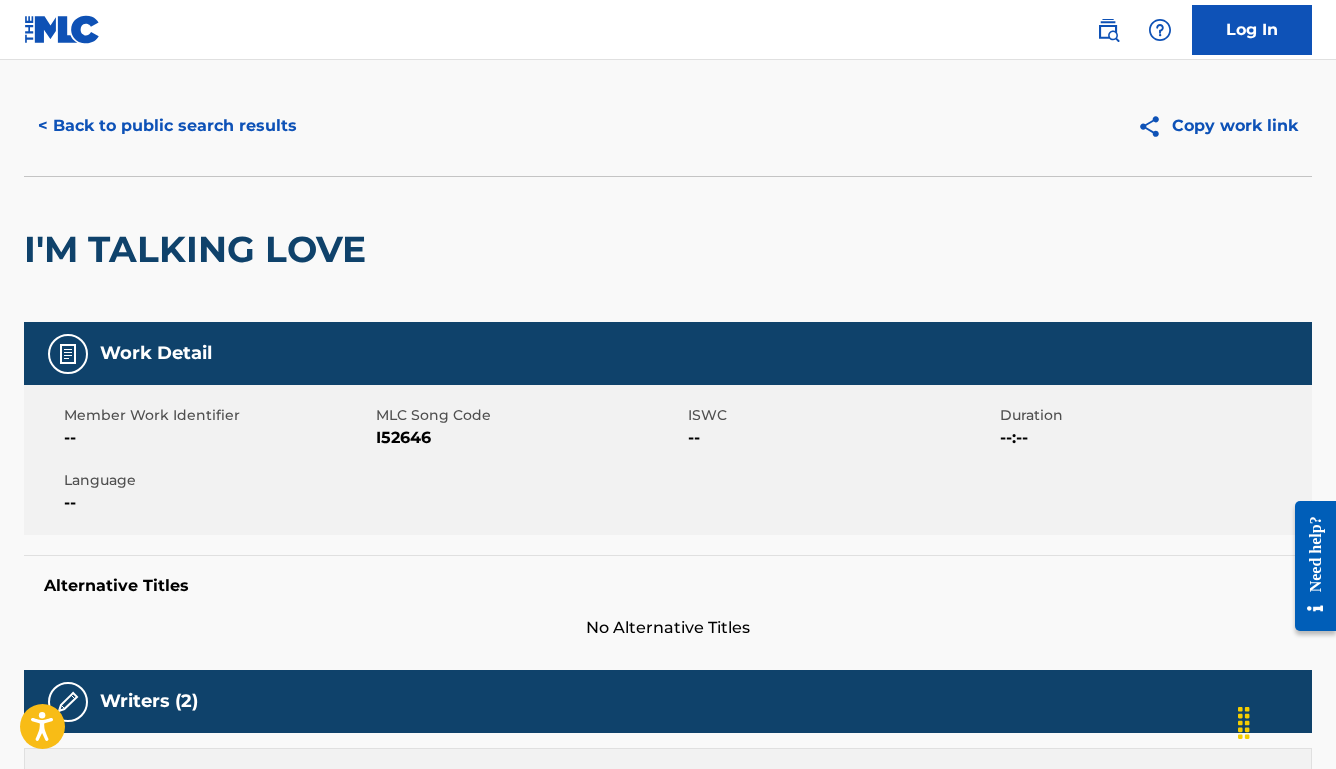 scroll, scrollTop: 0, scrollLeft: 0, axis: both 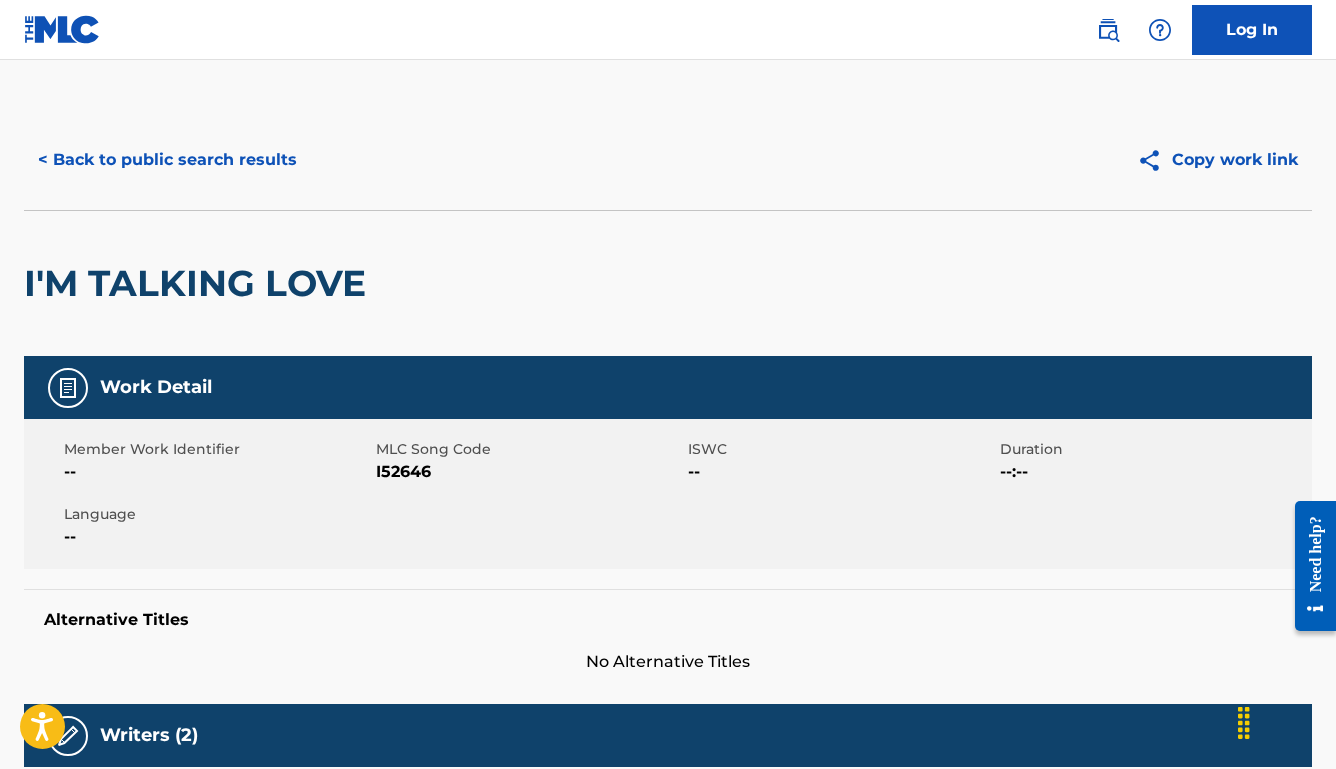 click on "< Back to public search results" at bounding box center [167, 160] 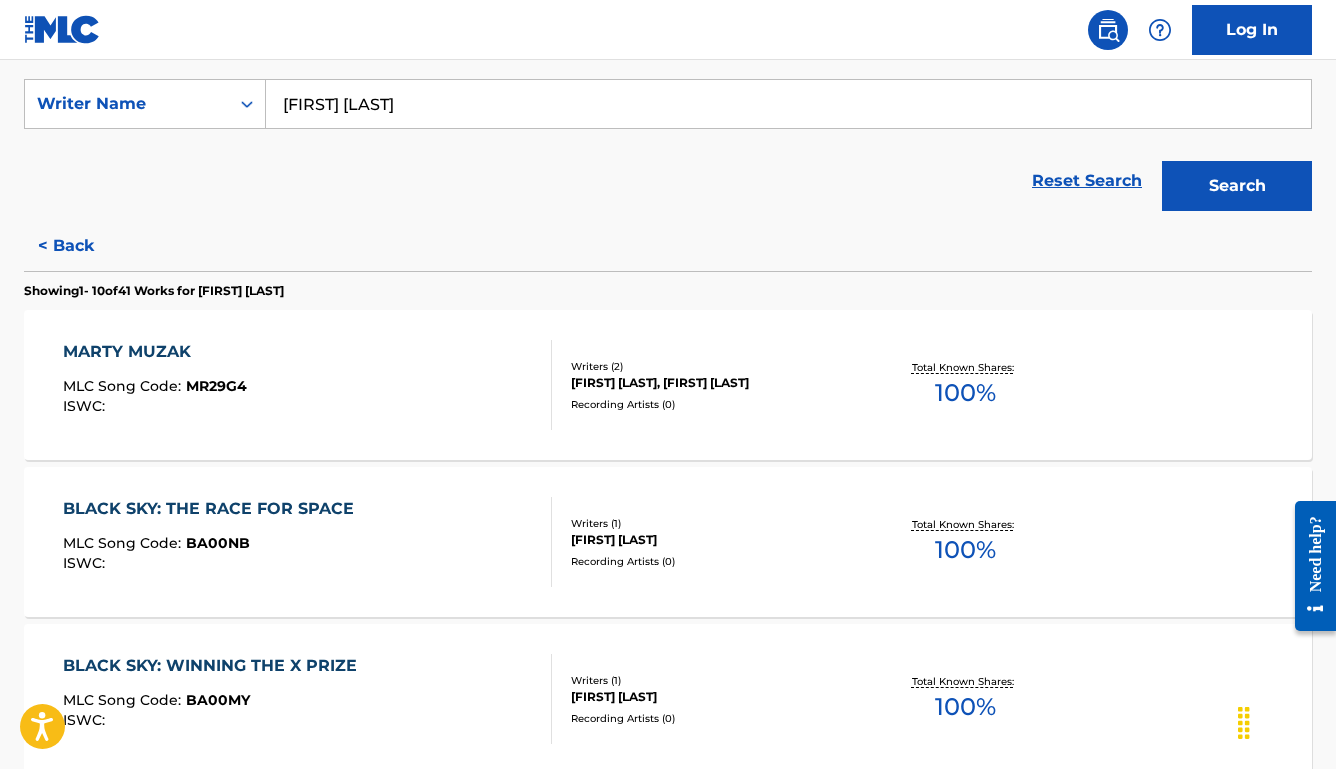 scroll, scrollTop: 628, scrollLeft: 0, axis: vertical 